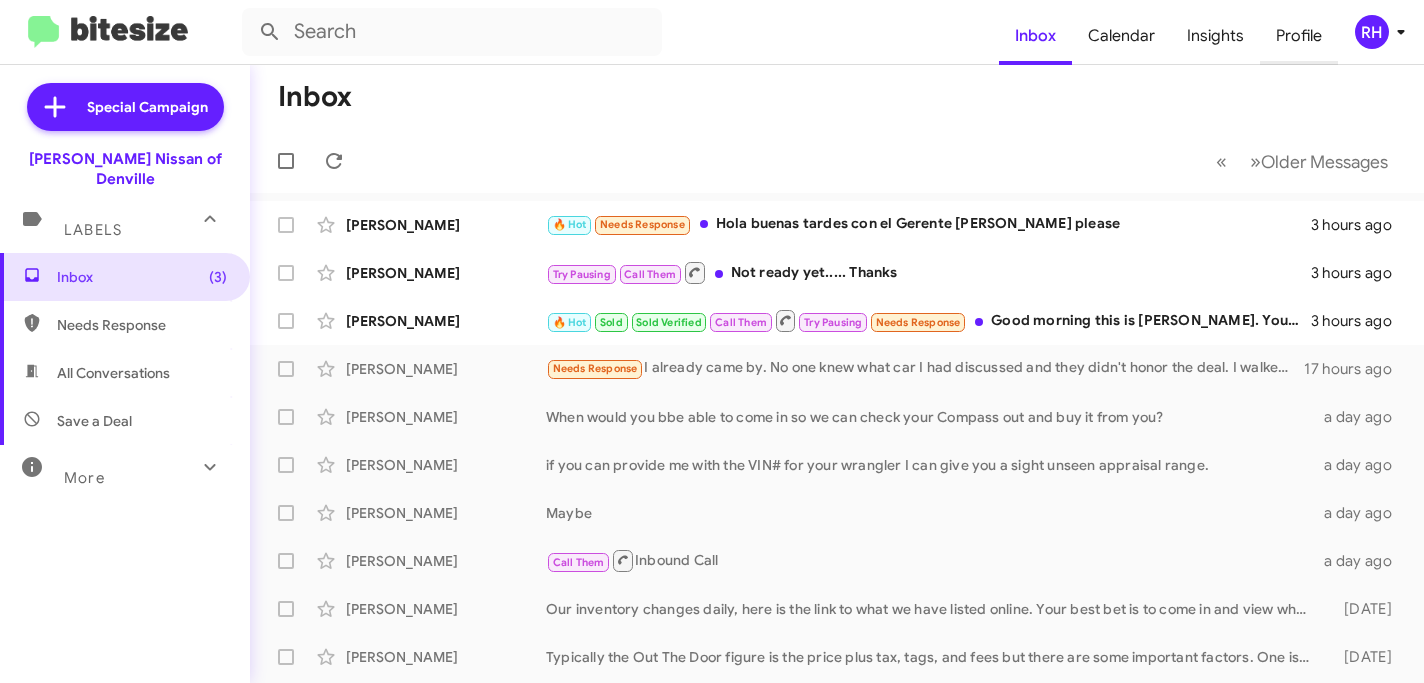 scroll, scrollTop: 0, scrollLeft: 0, axis: both 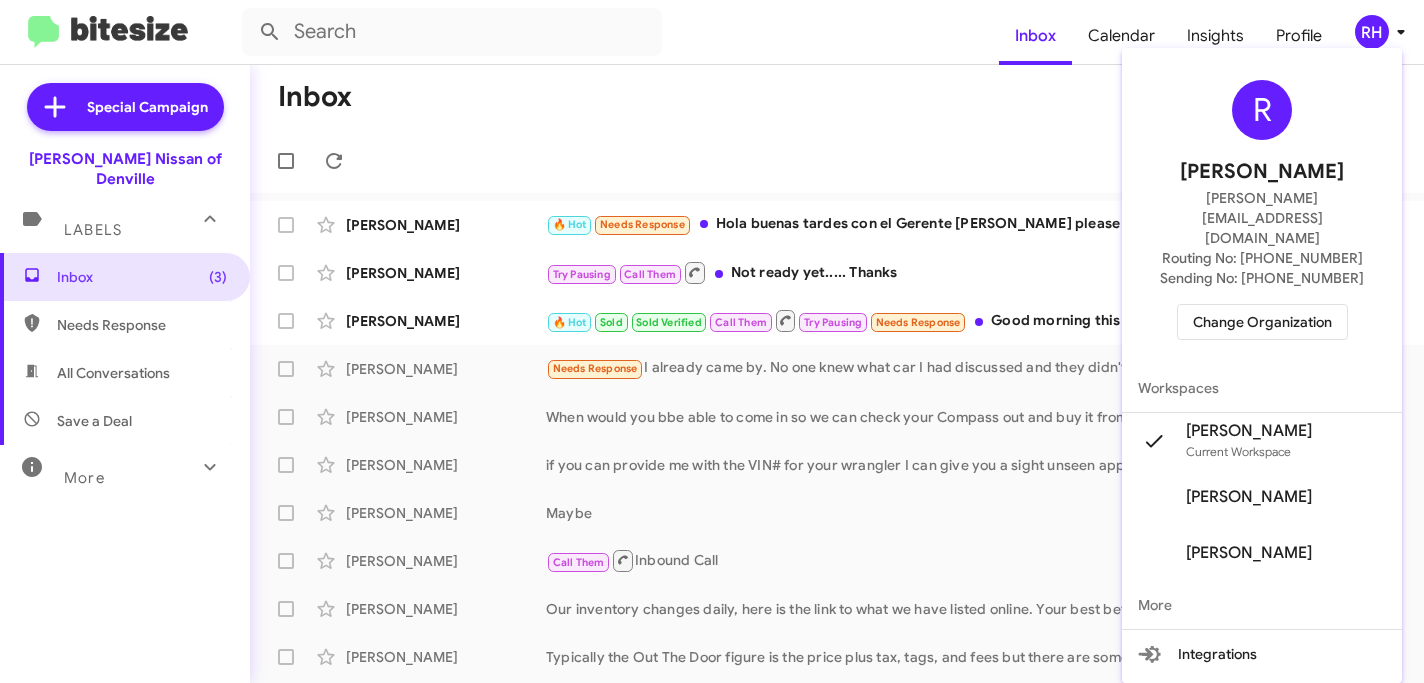 click on "Change Organization" at bounding box center (1262, 322) 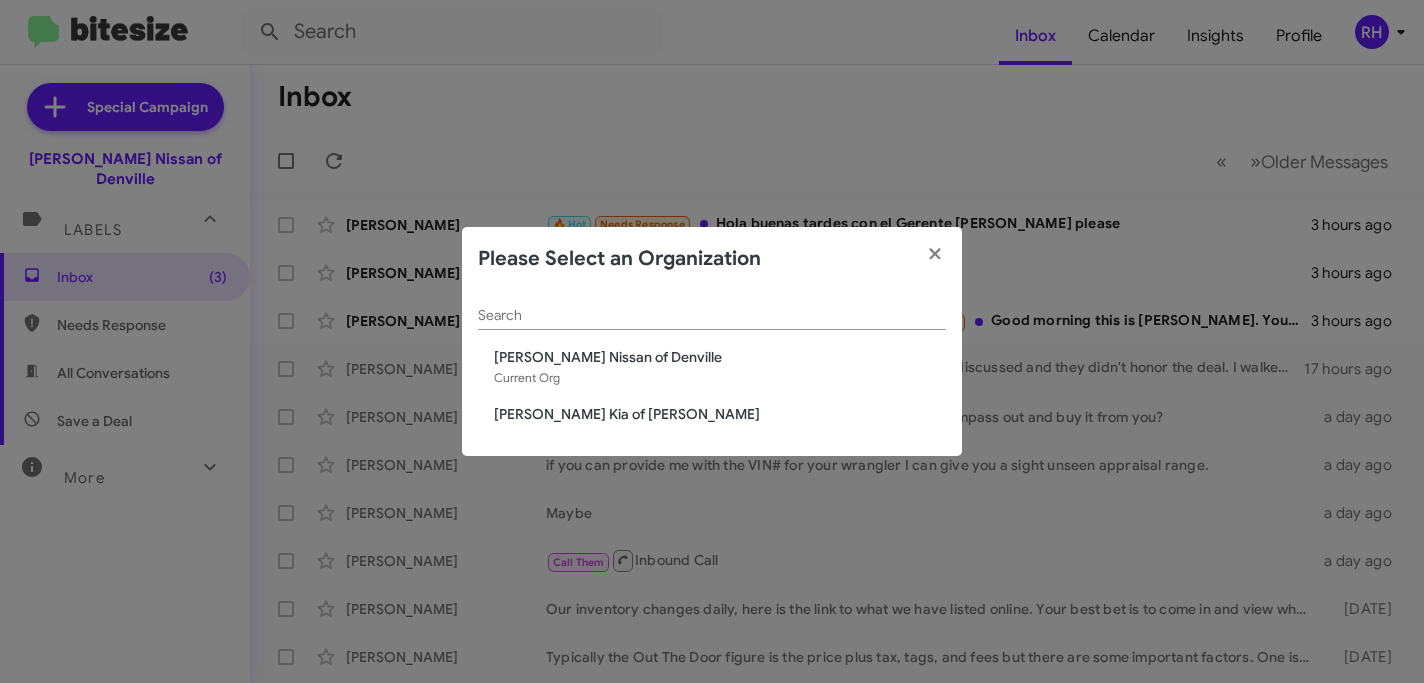 click on "[PERSON_NAME] Kia of [PERSON_NAME]" 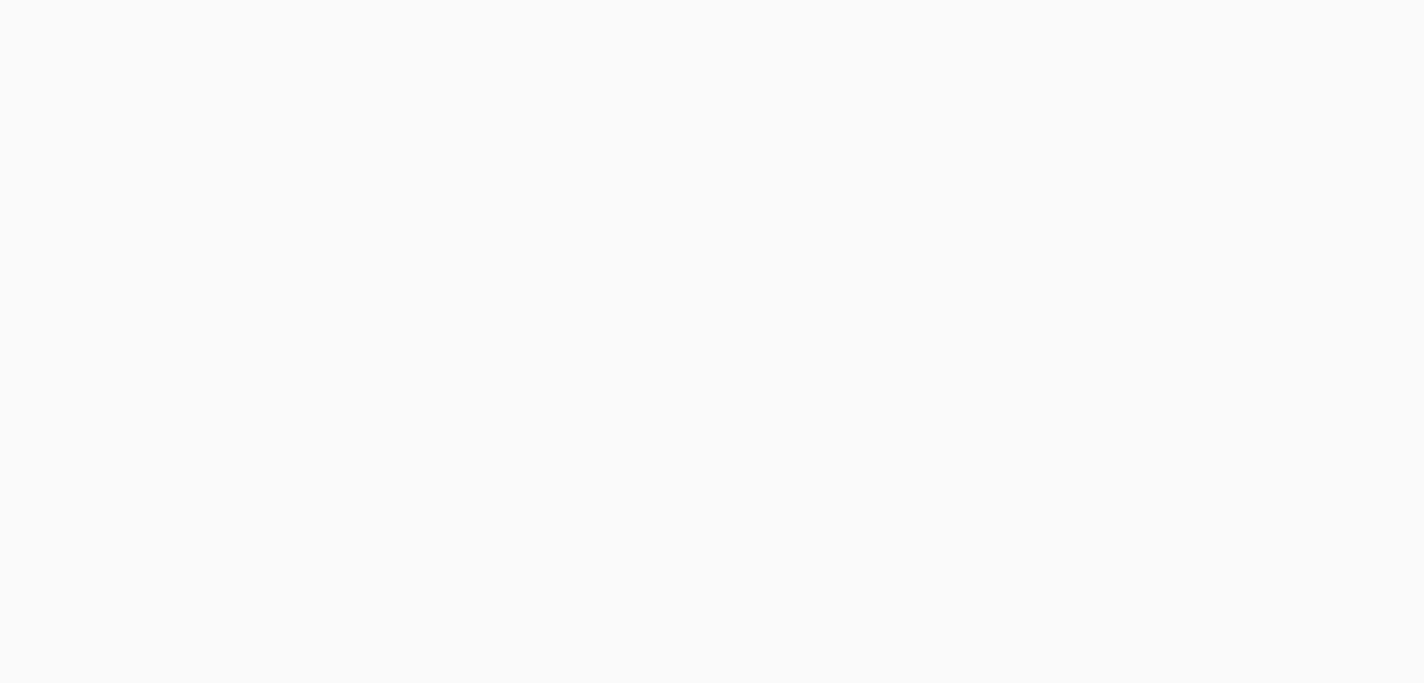 scroll, scrollTop: 0, scrollLeft: 0, axis: both 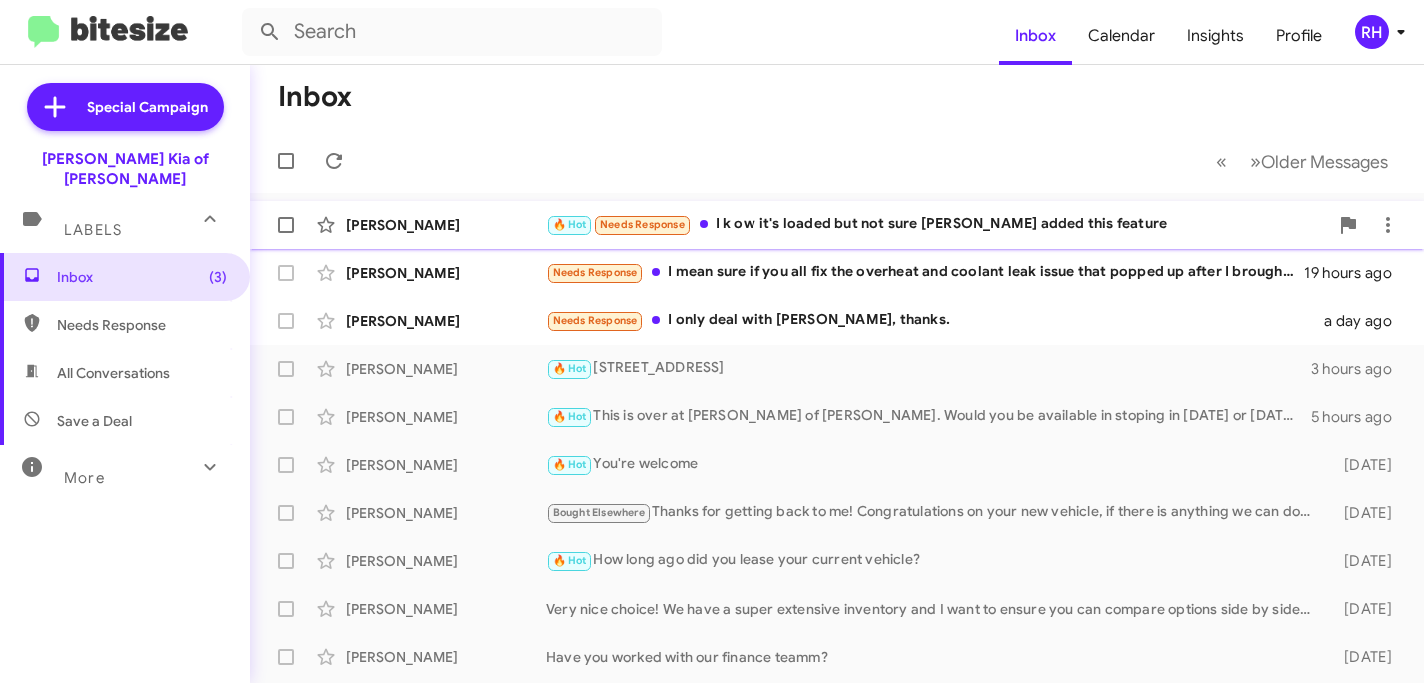click on "🔥 Hot   Needs Response   I k ow it's loaded but not sure [PERSON_NAME] added this feature" 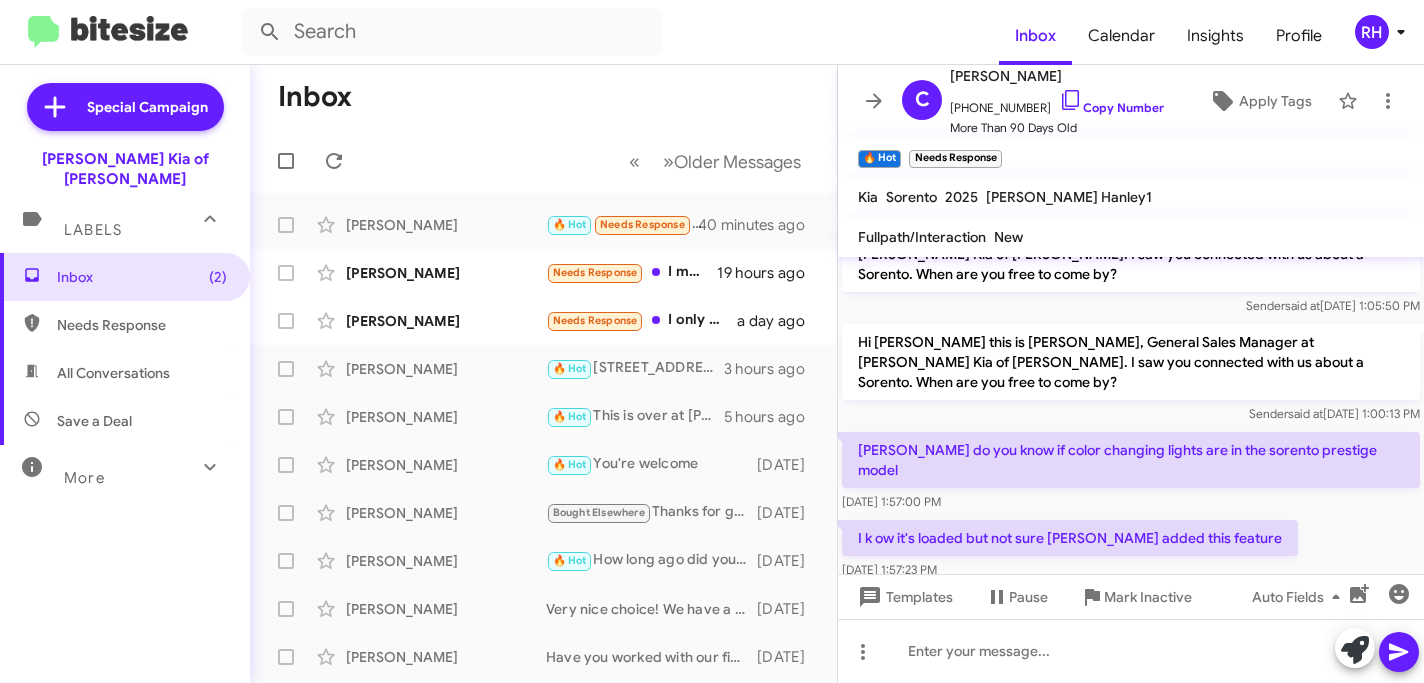 scroll, scrollTop: 1679, scrollLeft: 0, axis: vertical 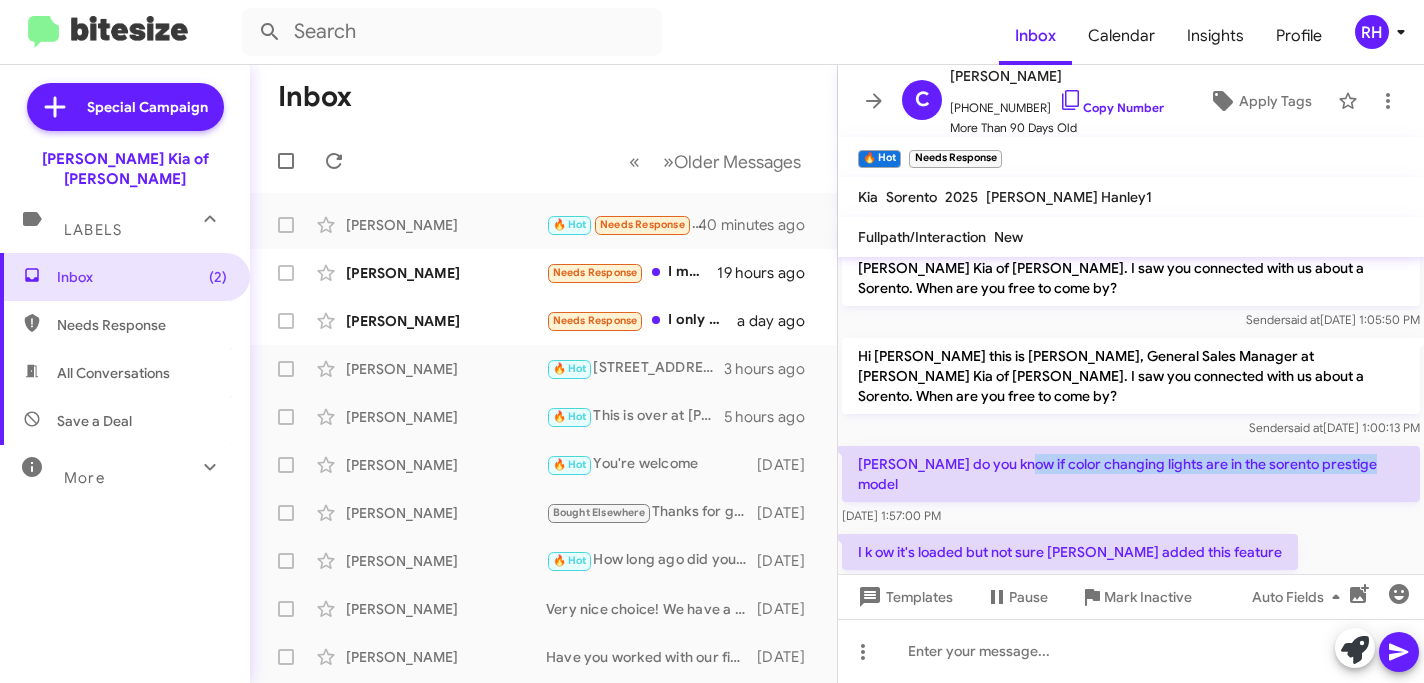 drag, startPoint x: 1011, startPoint y: 424, endPoint x: 1369, endPoint y: 426, distance: 358.00558 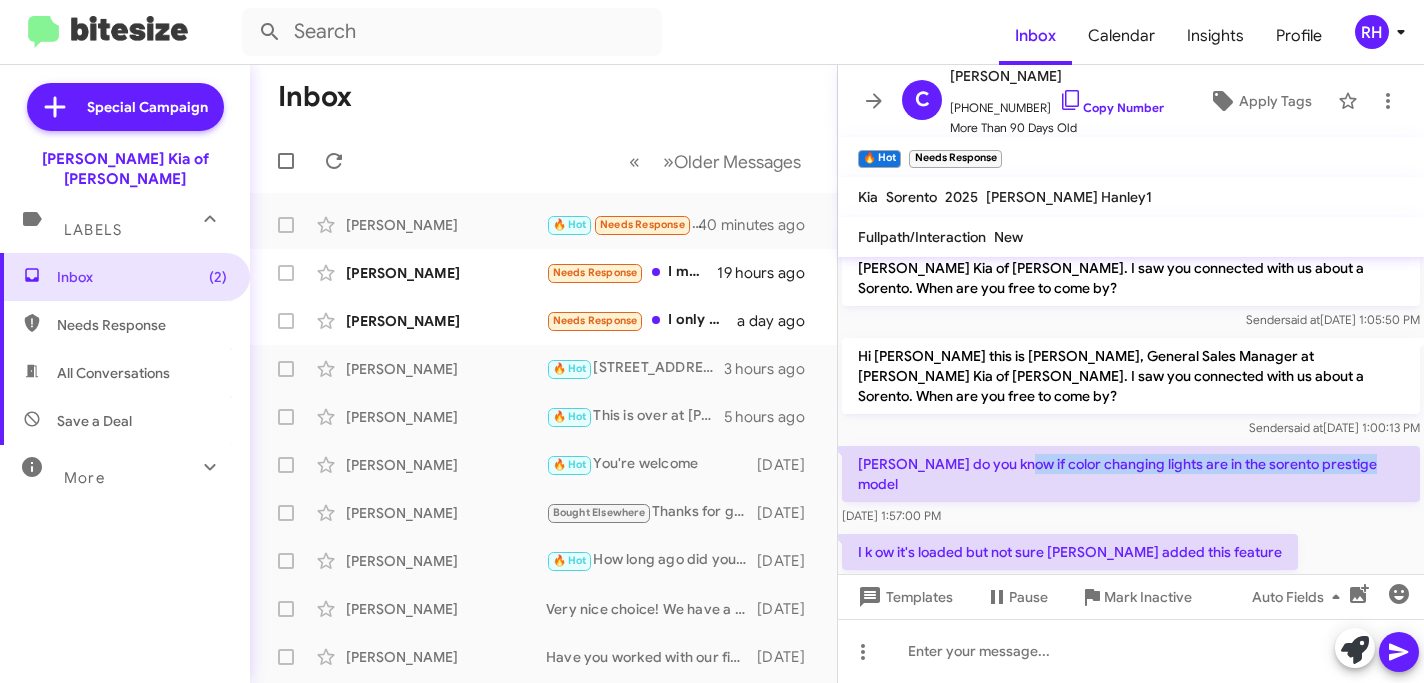 click on "[PERSON_NAME] do you know if color changing lights are in the sorento prestige model" 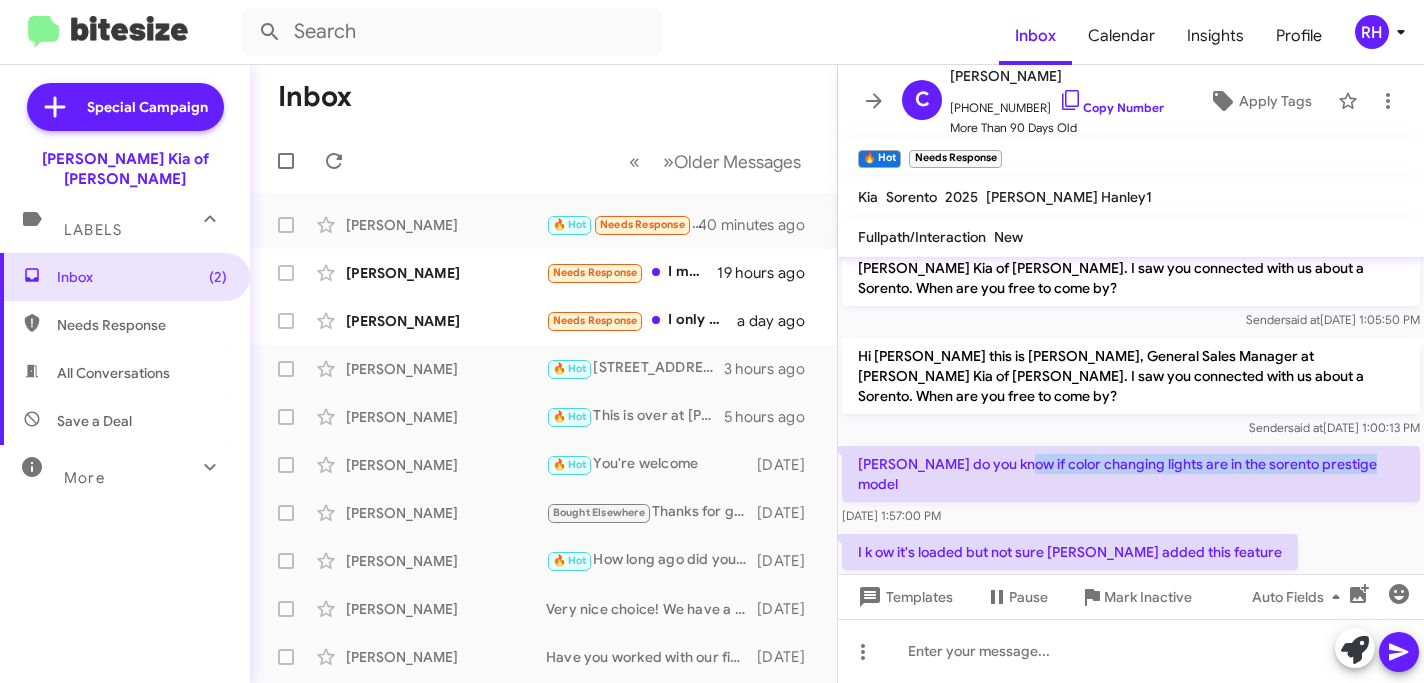 copy on "color changing lights are in the sorento prestige model" 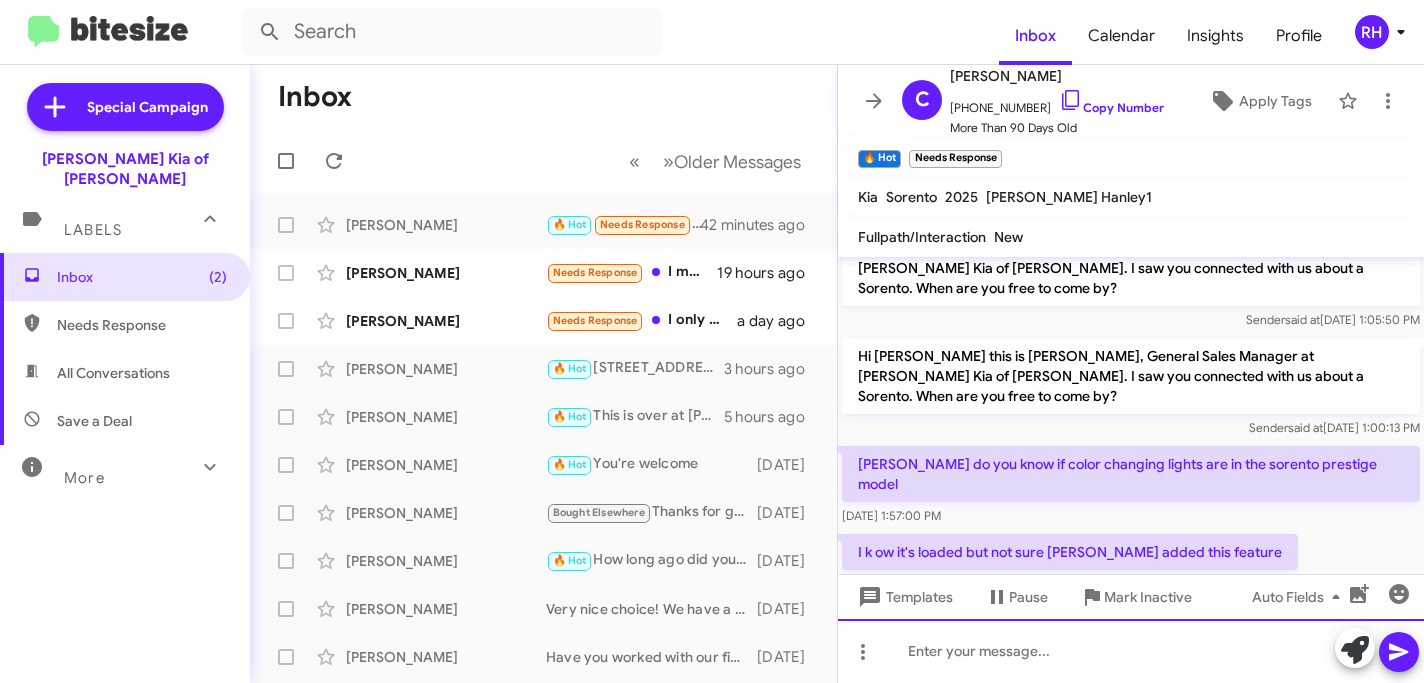 click 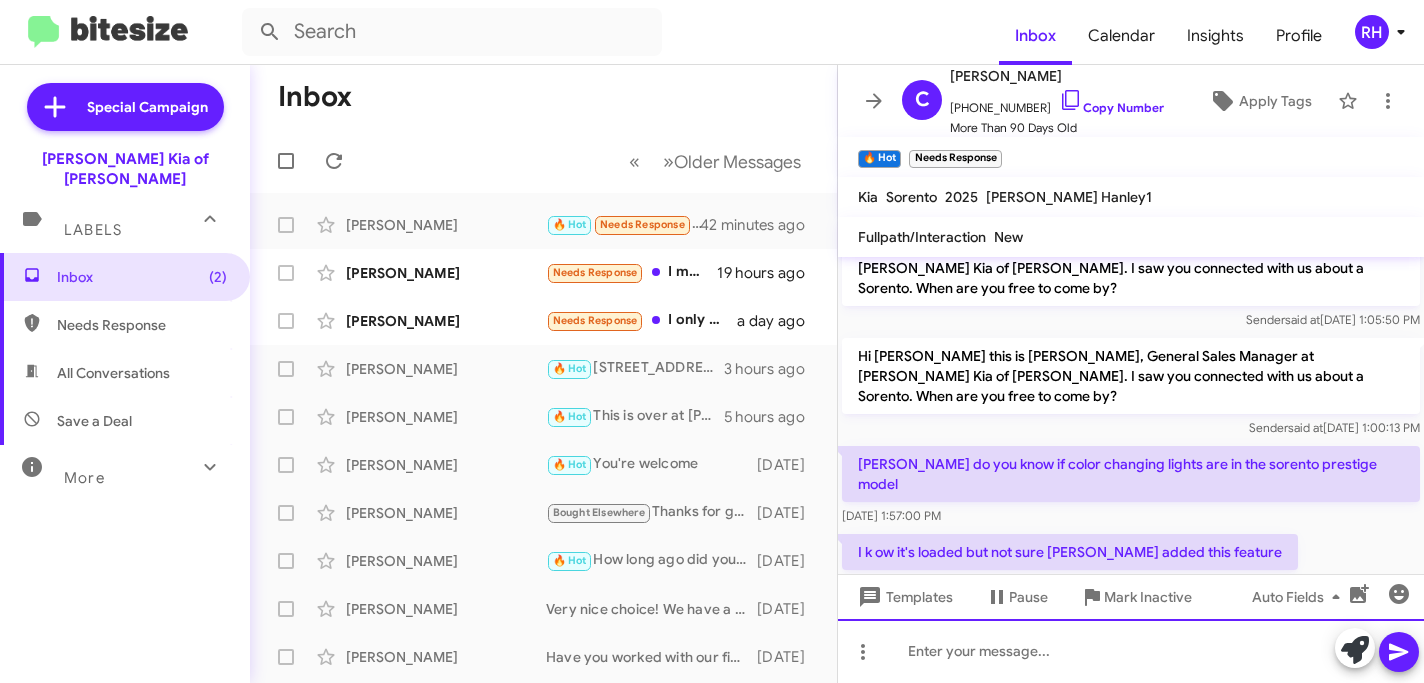 paste 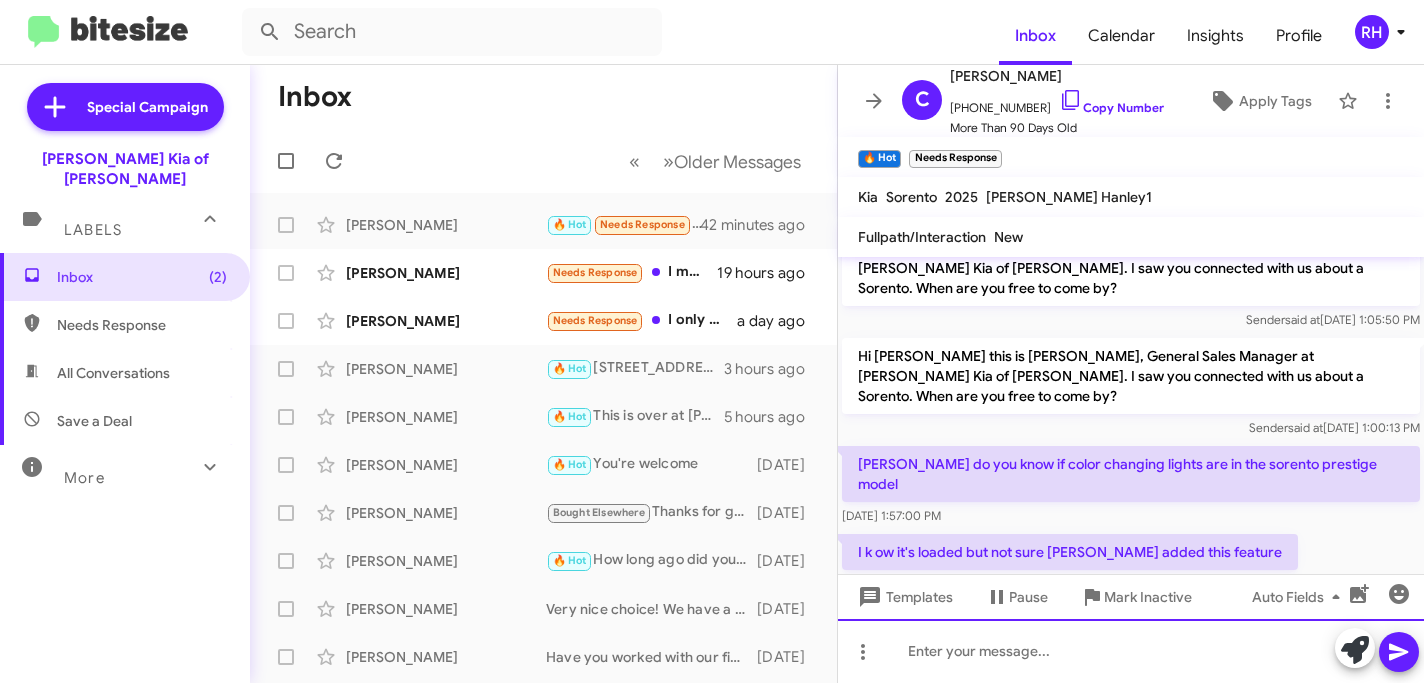type 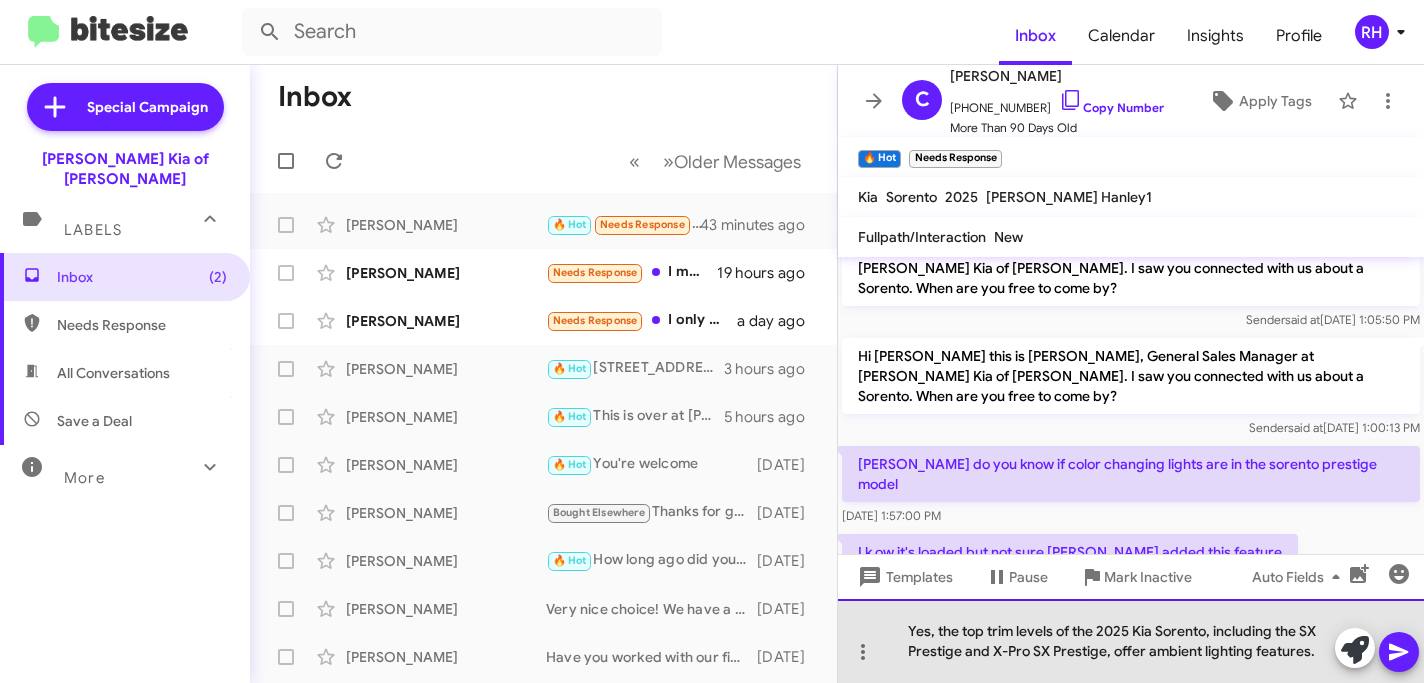 drag, startPoint x: 1319, startPoint y: 655, endPoint x: 881, endPoint y: 621, distance: 439.31766 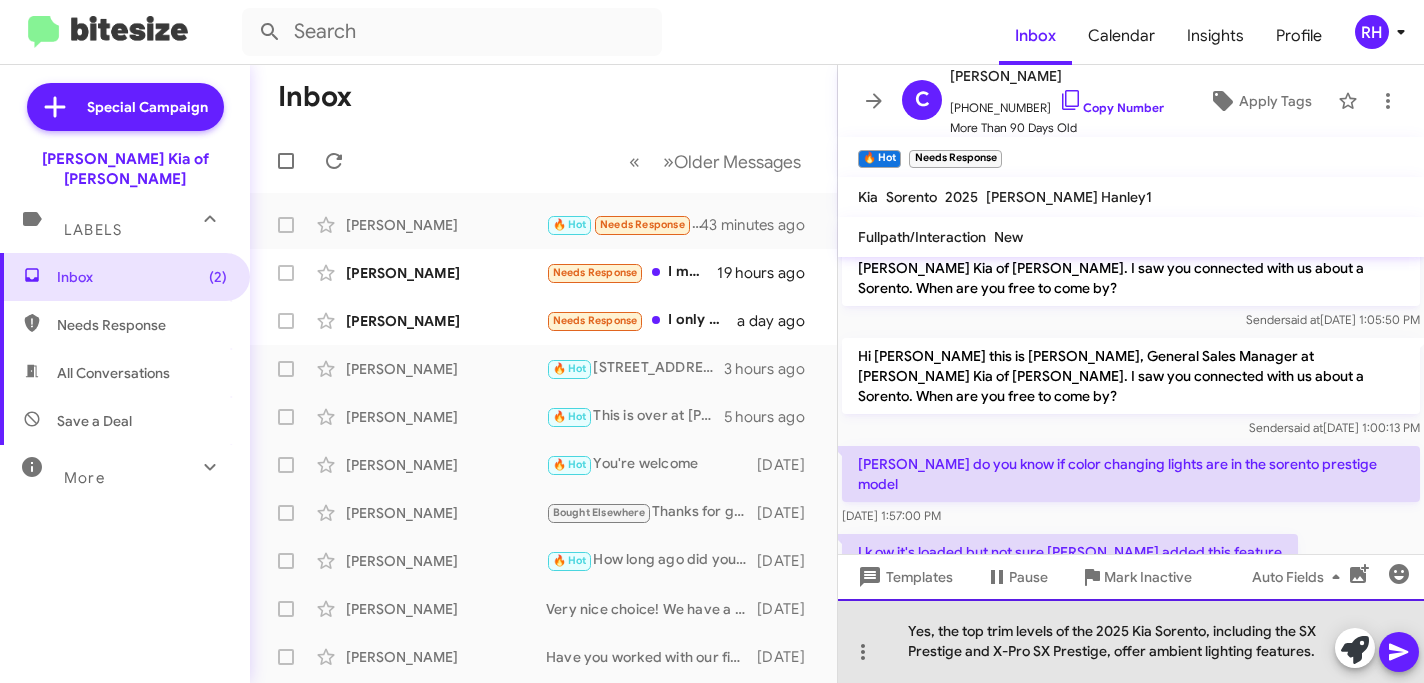 click on "Yes, the top trim levels of the 2025 Kia Sorento, including the SX Prestige and X-Pro SX Prestige, offer ambient lighting features." 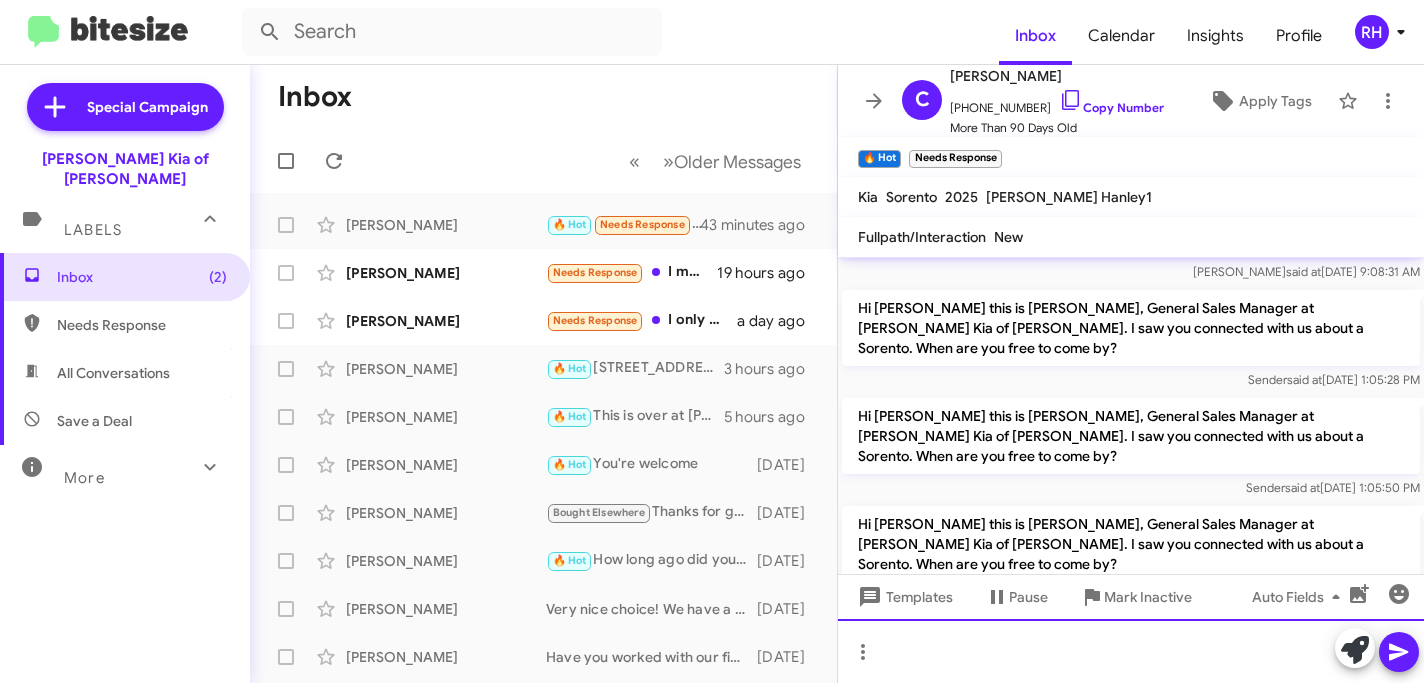 scroll, scrollTop: 1743, scrollLeft: 0, axis: vertical 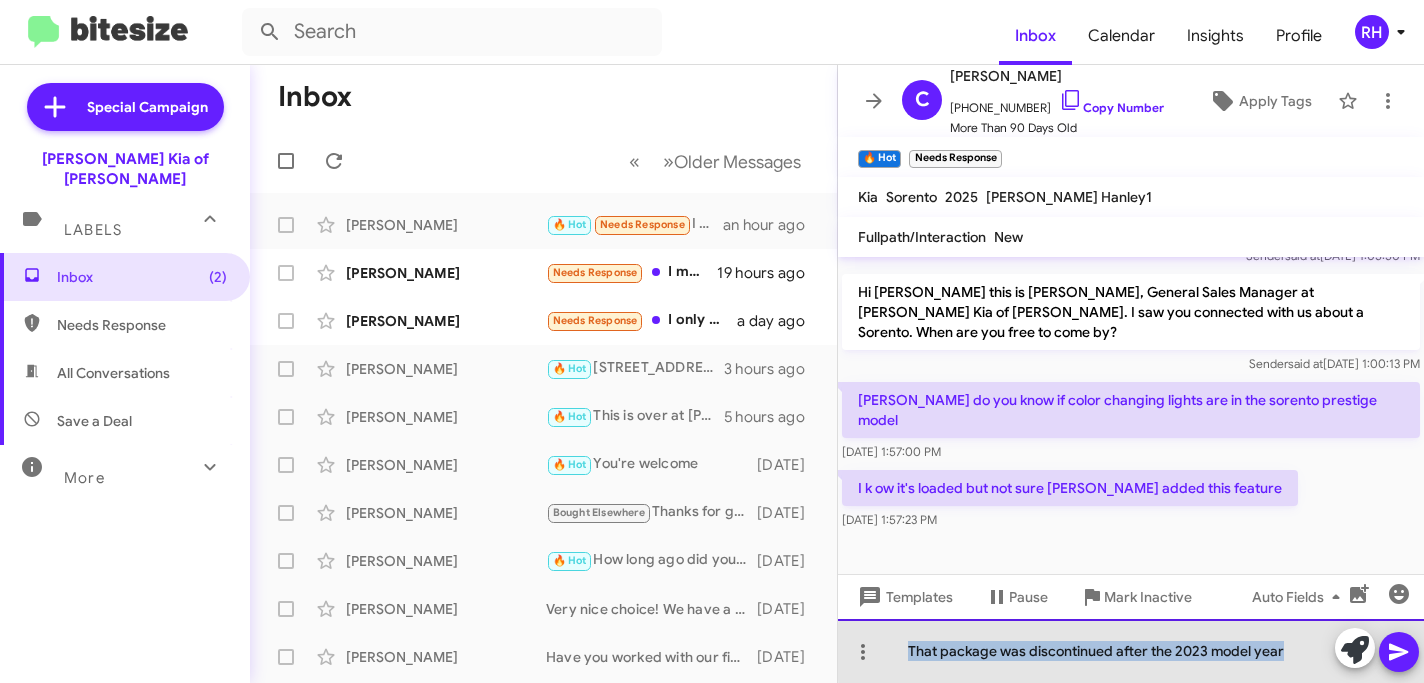 drag, startPoint x: 1291, startPoint y: 652, endPoint x: 888, endPoint y: 637, distance: 403.27905 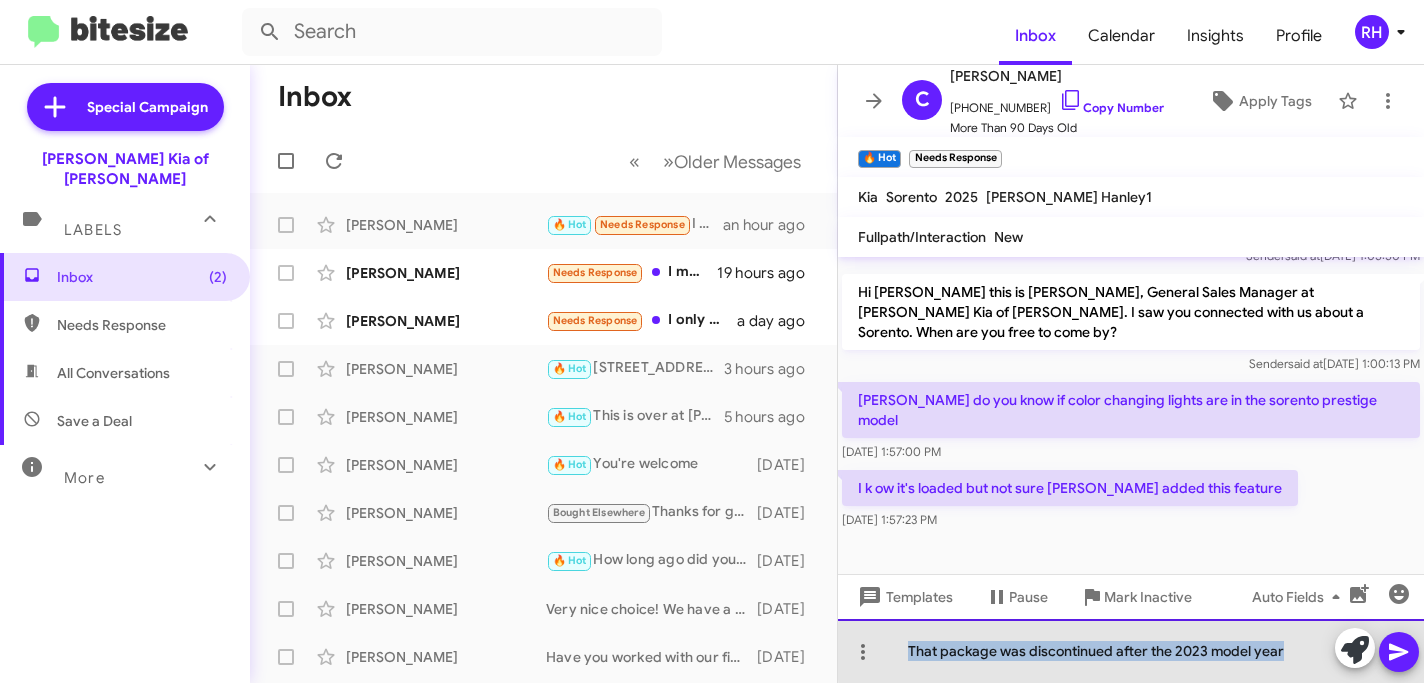 click on "That package was discontinued after the 2023 model year" 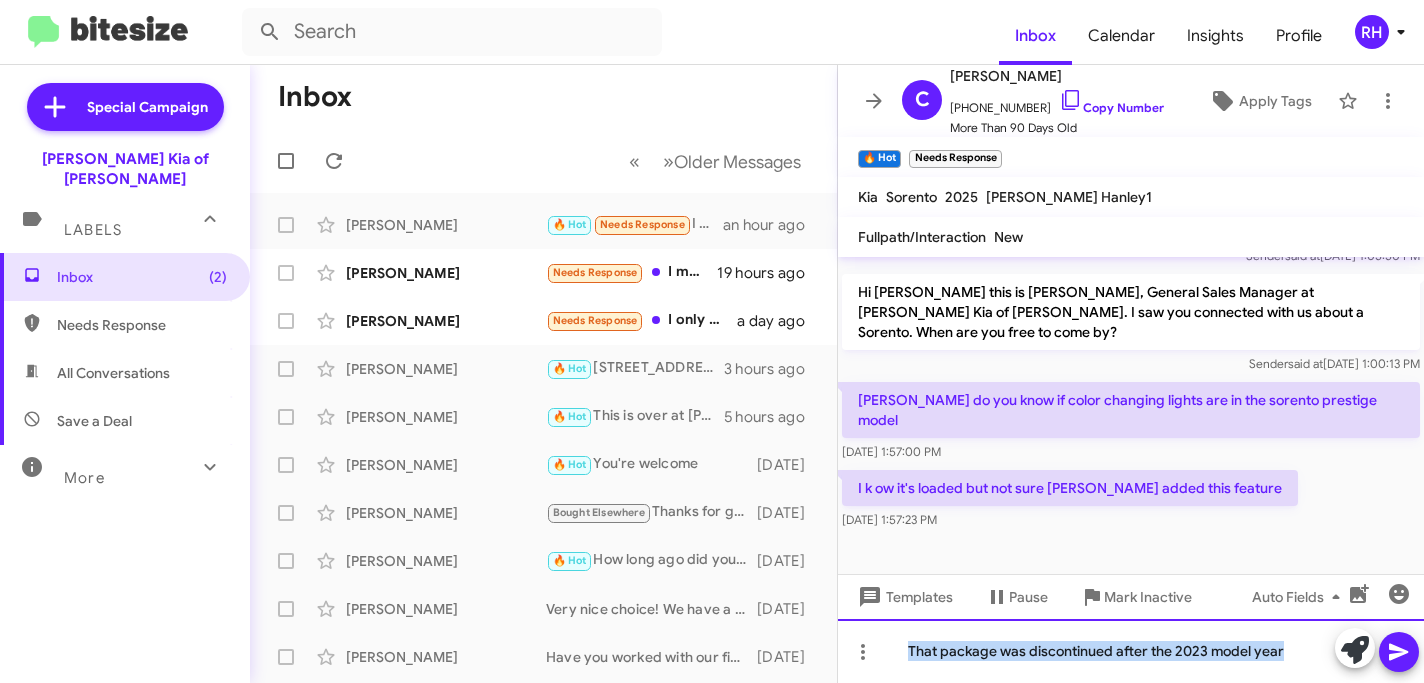 click on "That package was discontinued after the 2023 model year" 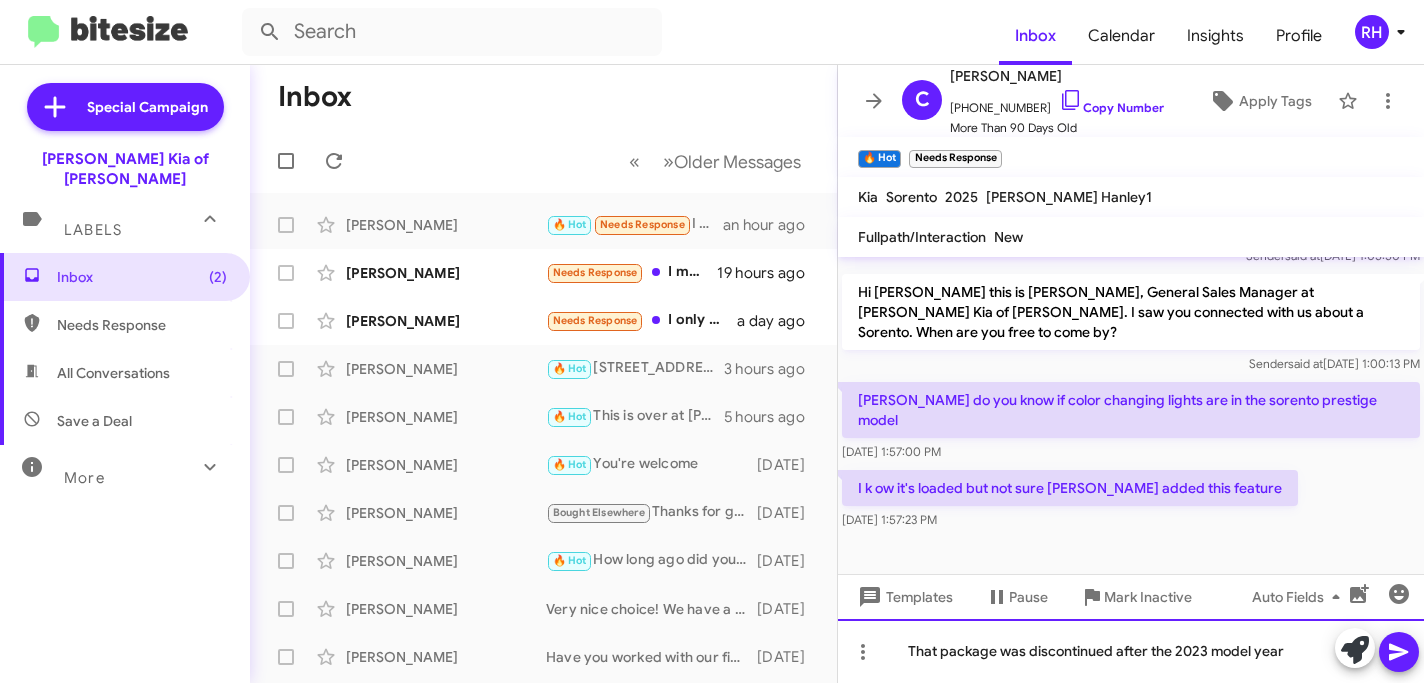 click on "That package was discontinued after the 2023 model year" 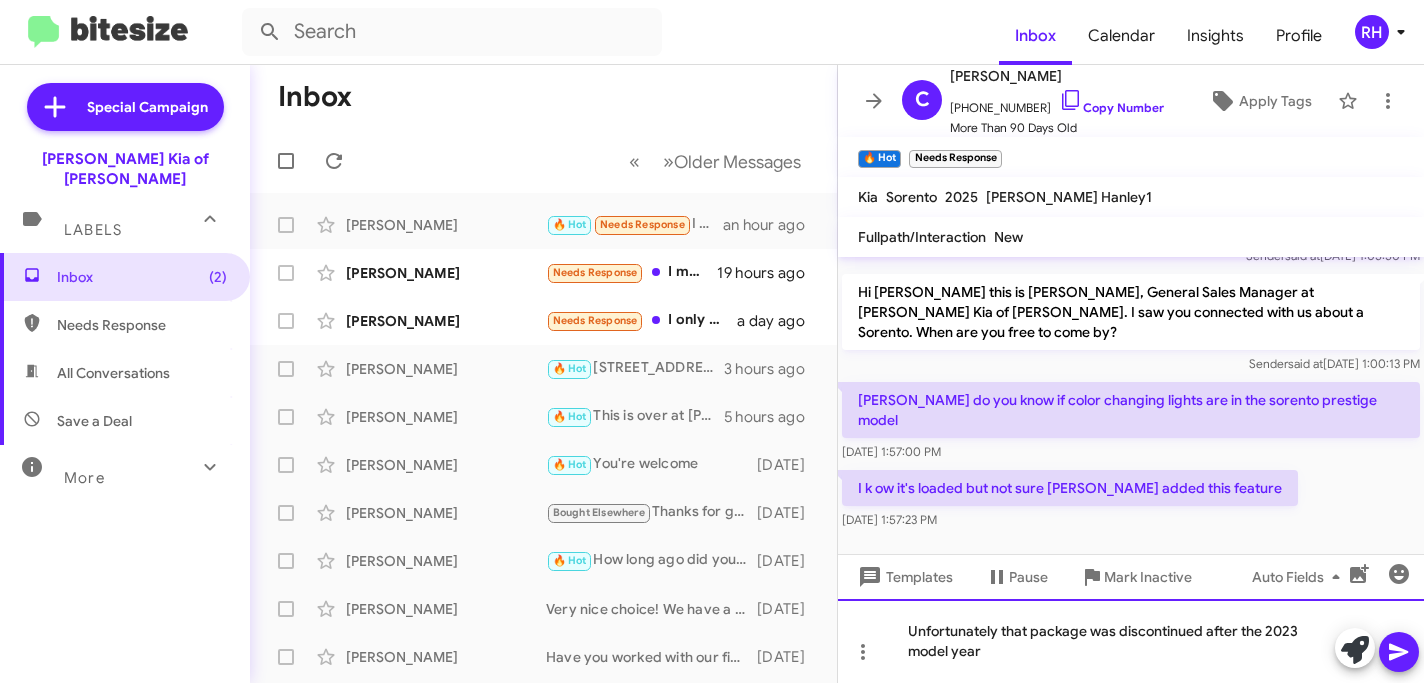 click on "Unfortunately that package was discontinued after the 2023 model year" 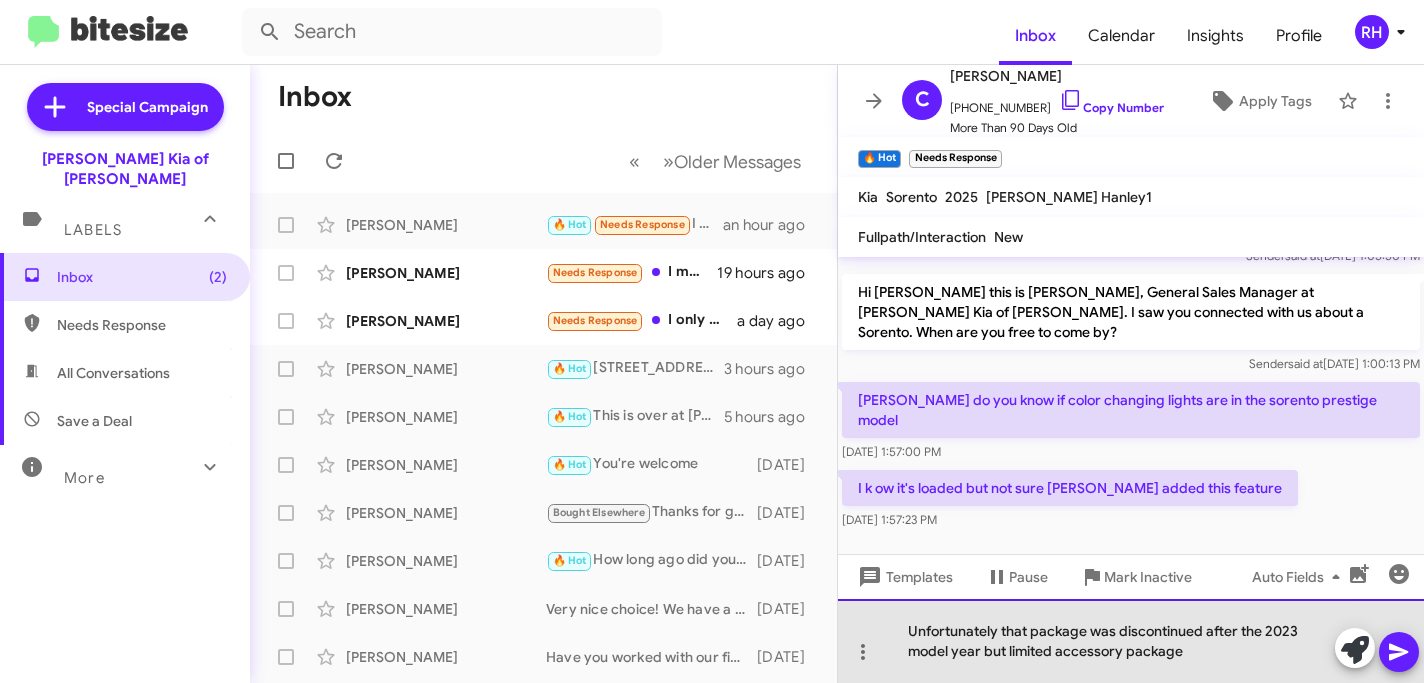 click on "Unfortunately that package was discontinued after the 2023 model year but limited accessory package" 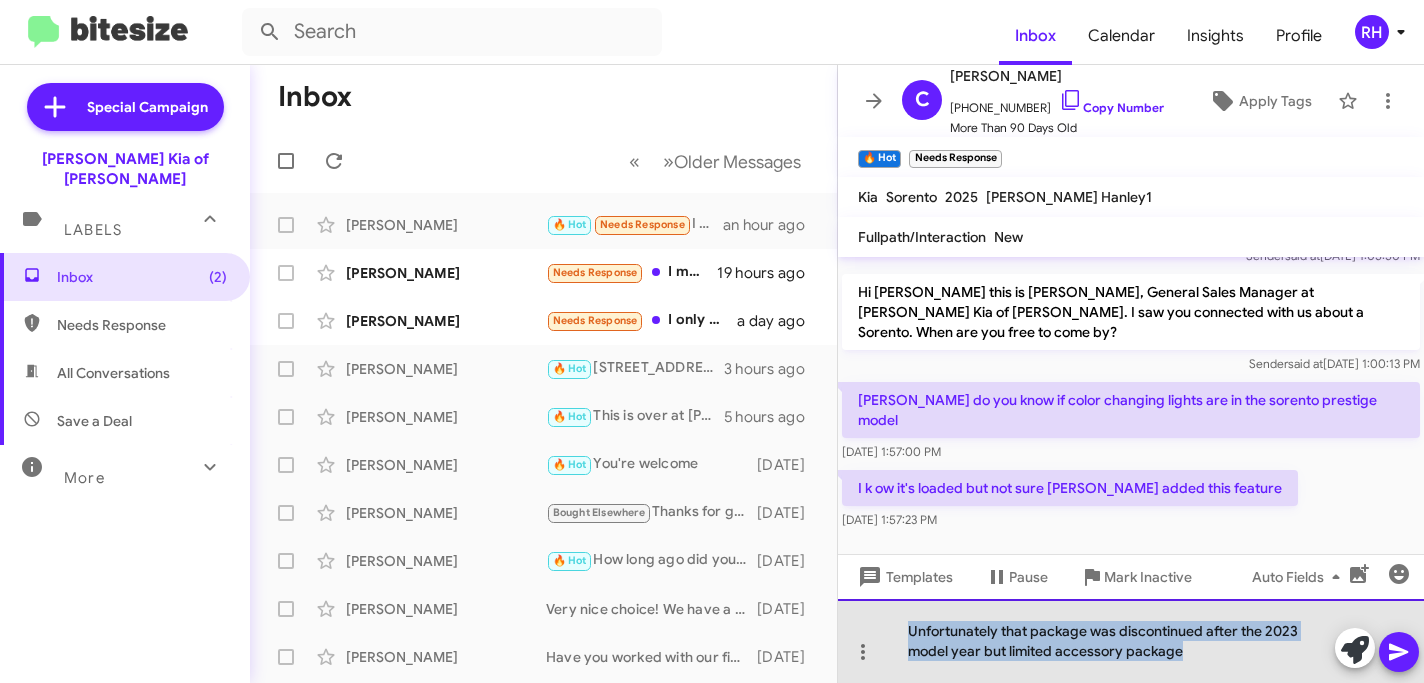 drag, startPoint x: 1200, startPoint y: 654, endPoint x: 880, endPoint y: 619, distance: 321.9084 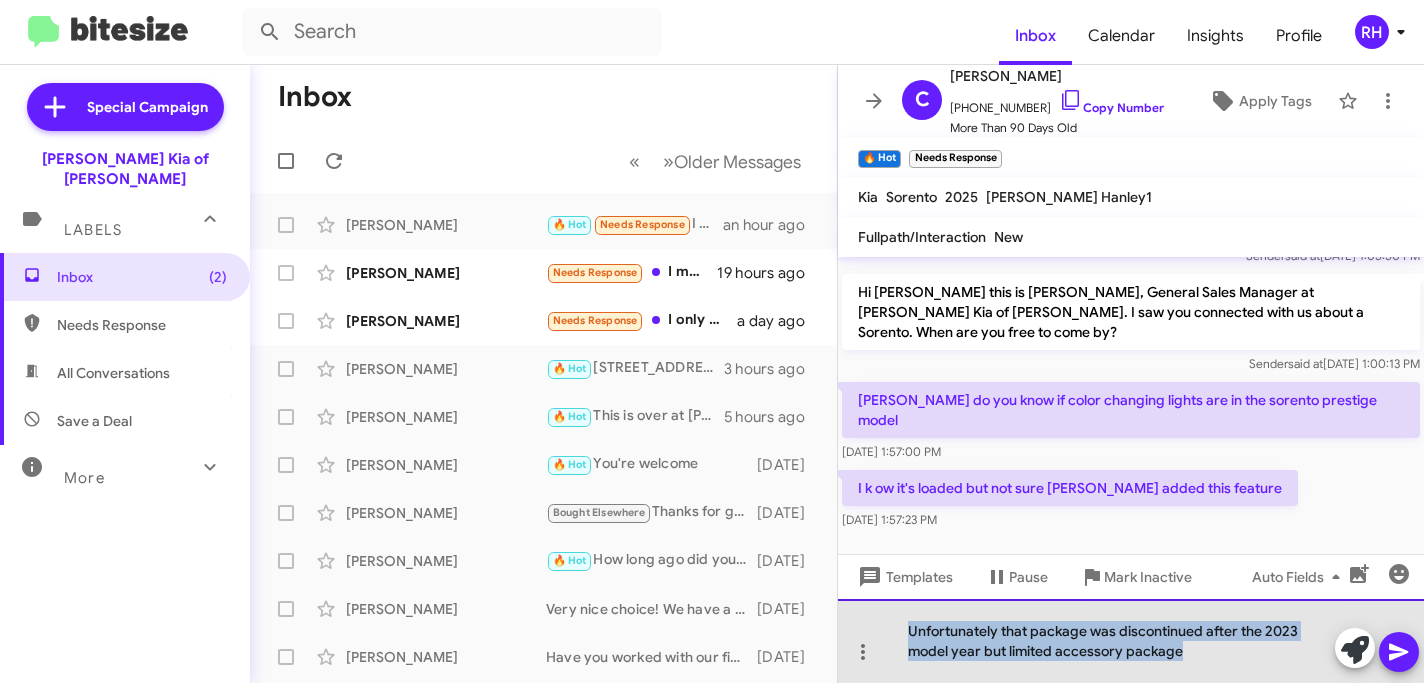 click on "Unfortunately that package was discontinued after the 2023 model year but limited accessory package" 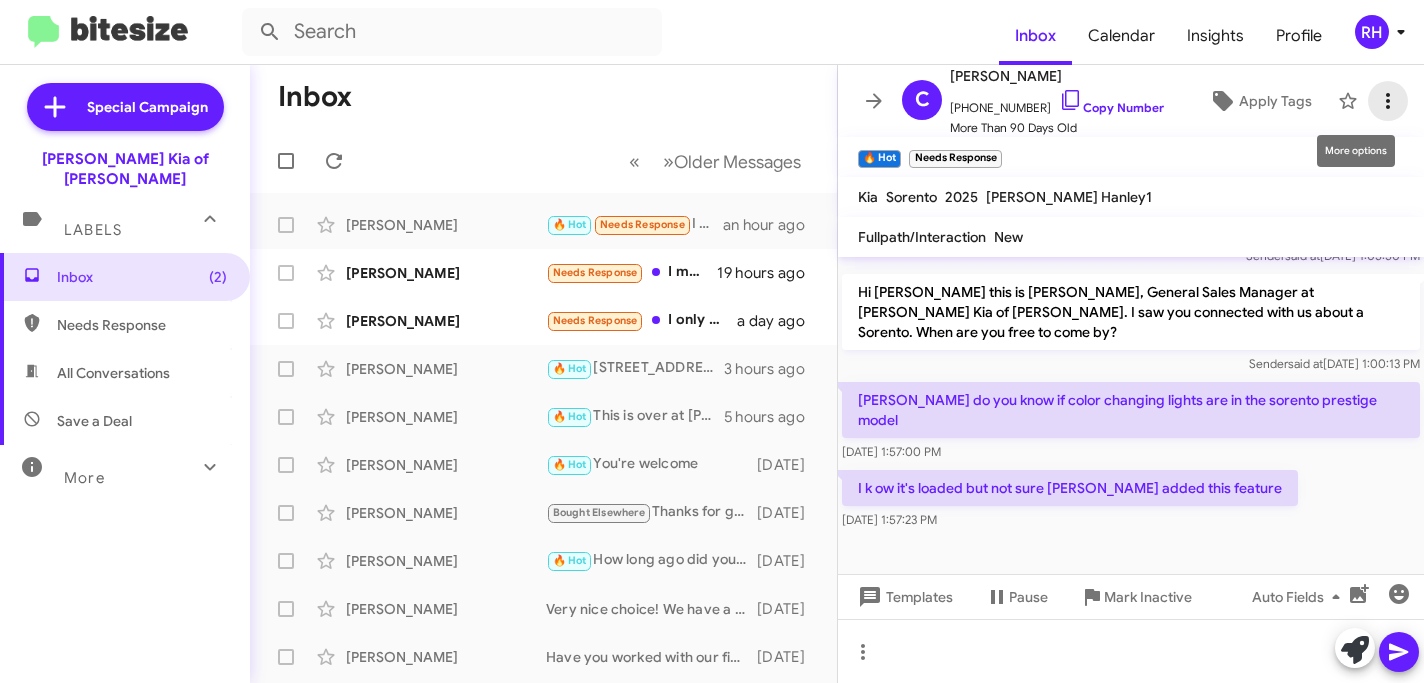 click 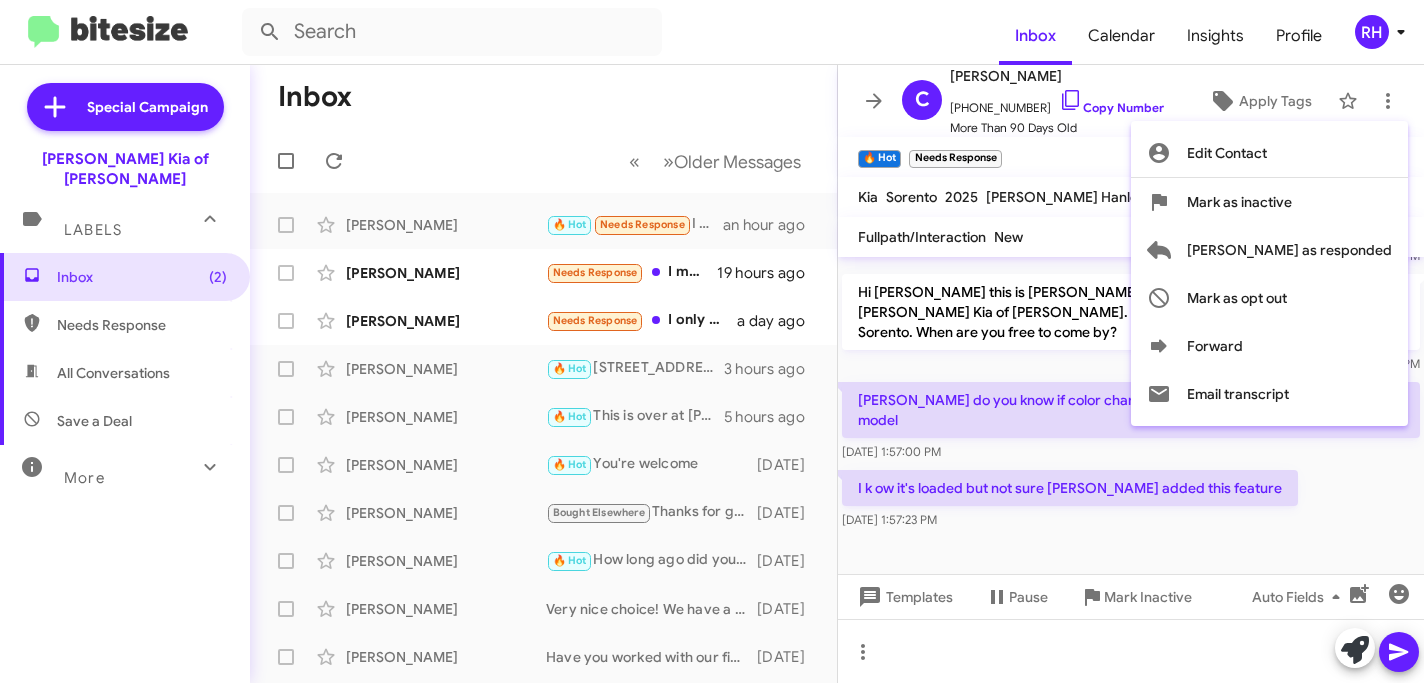 click at bounding box center (712, 341) 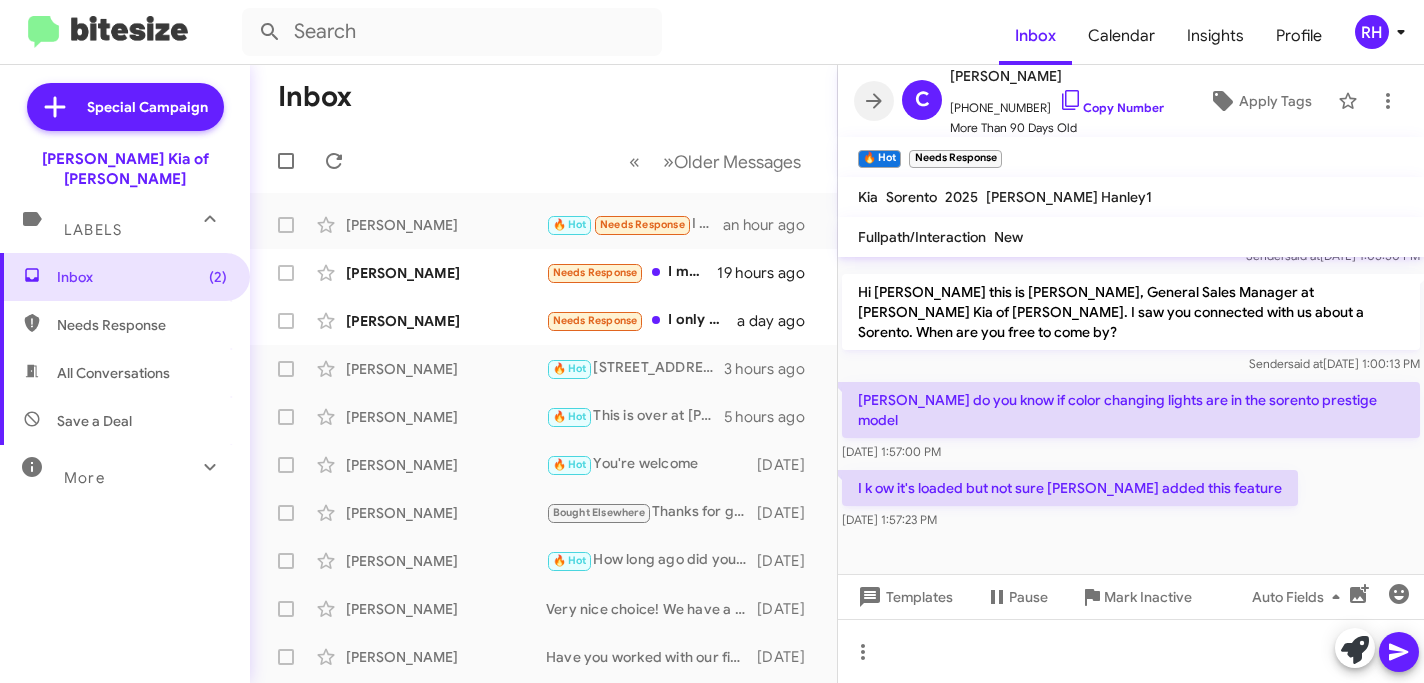 click 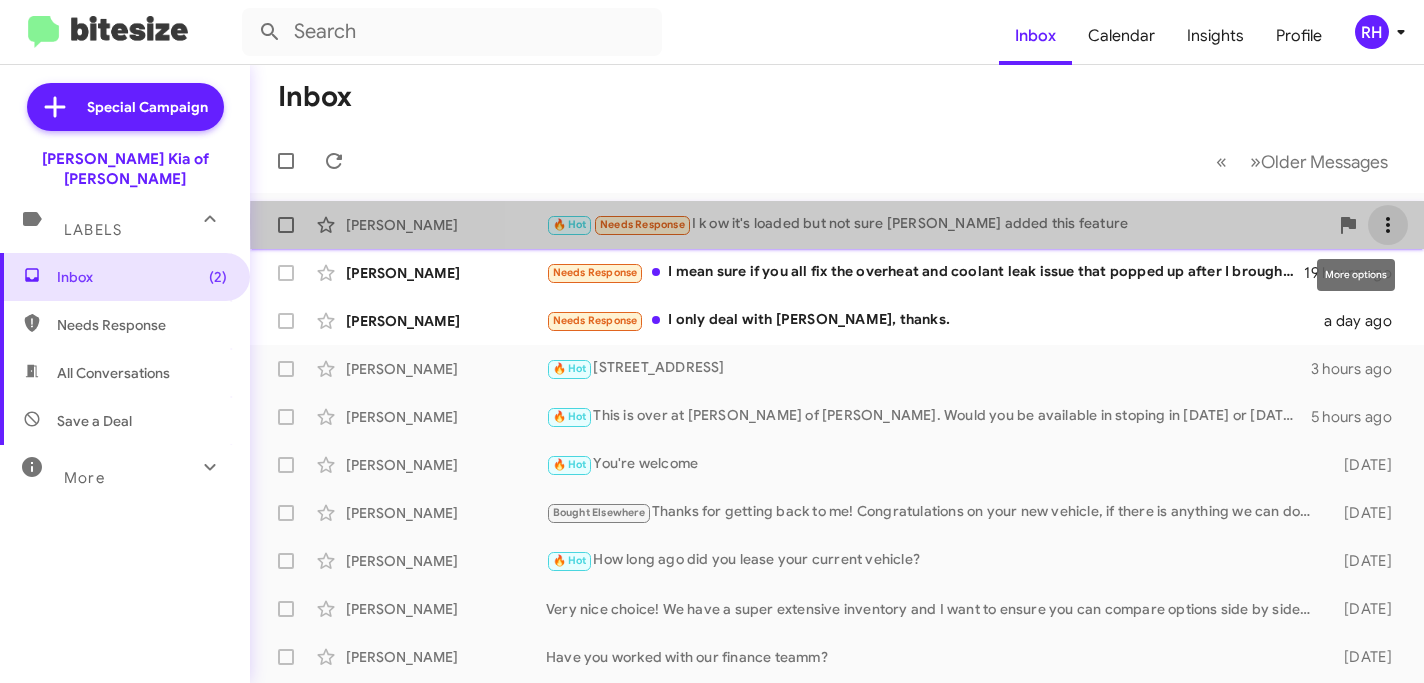 click 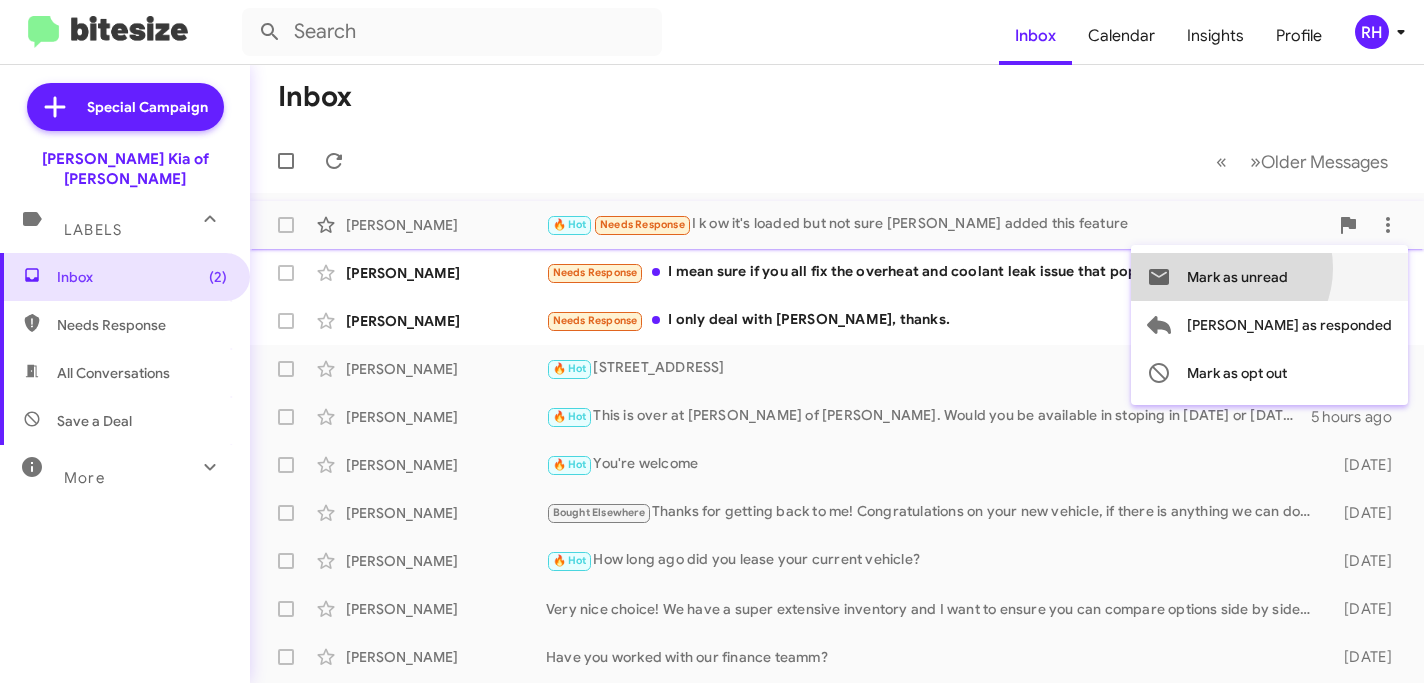 click on "Mark as unread" at bounding box center (1237, 277) 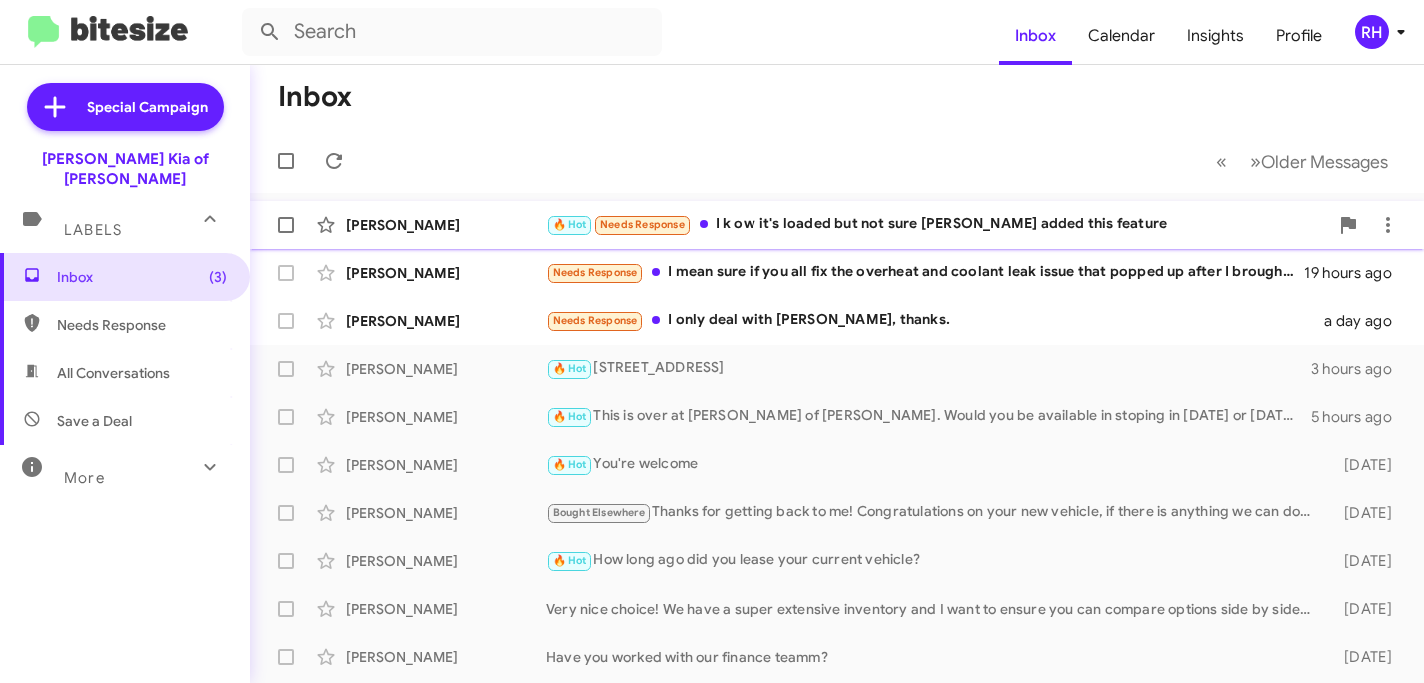 click on "🔥 Hot   Needs Response   I k ow it's loaded but not sure [PERSON_NAME] added this feature" 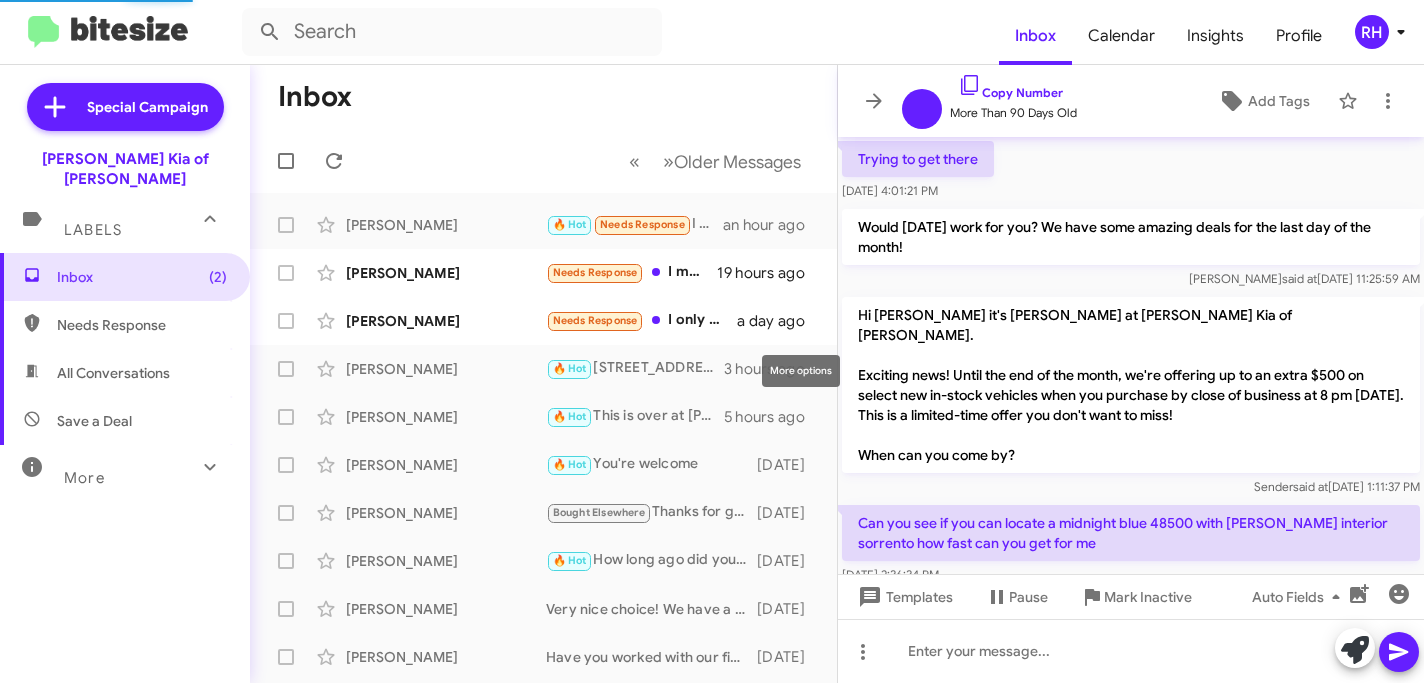 scroll, scrollTop: 1623, scrollLeft: 0, axis: vertical 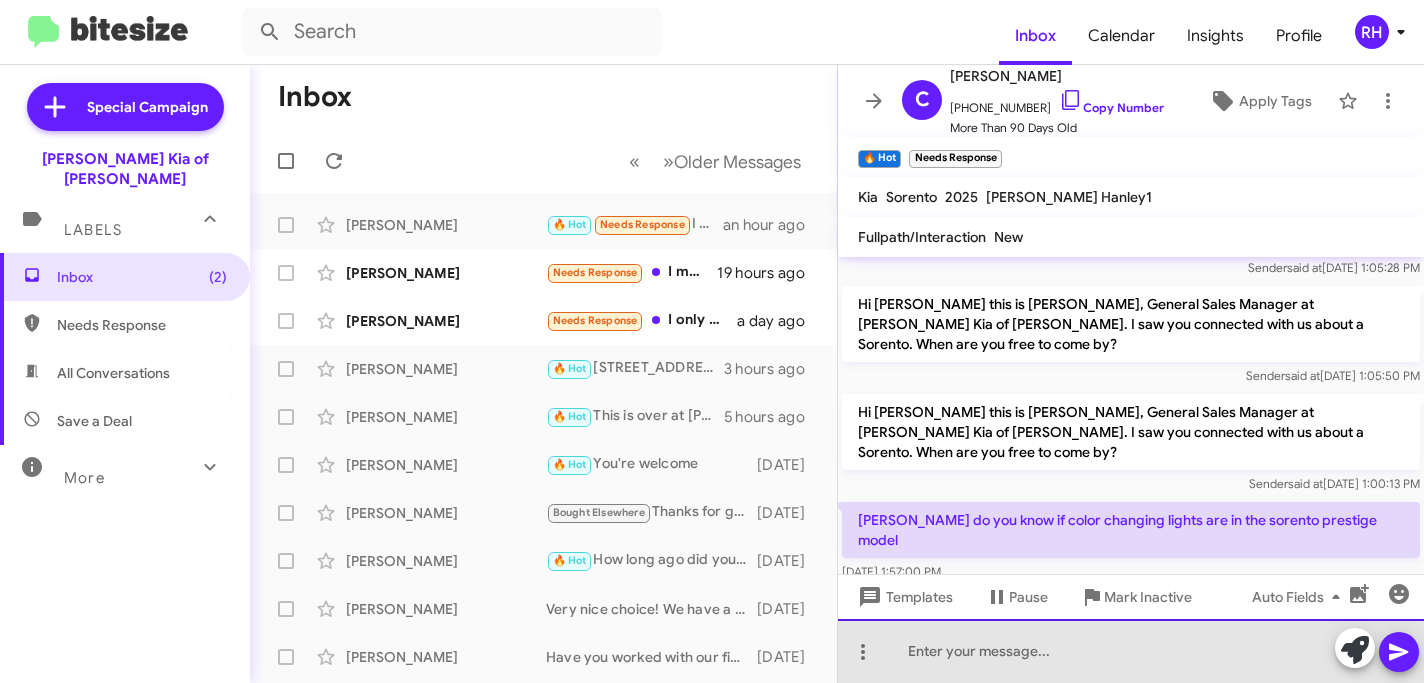 click 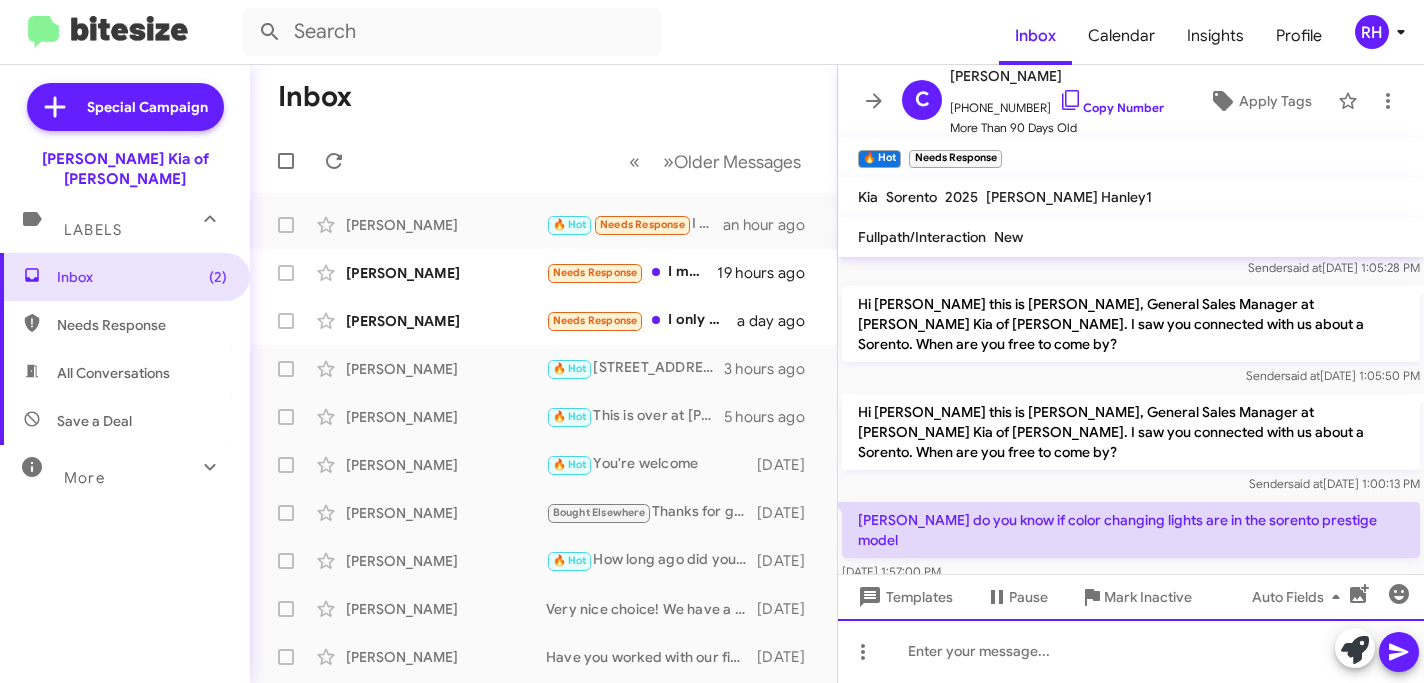 type 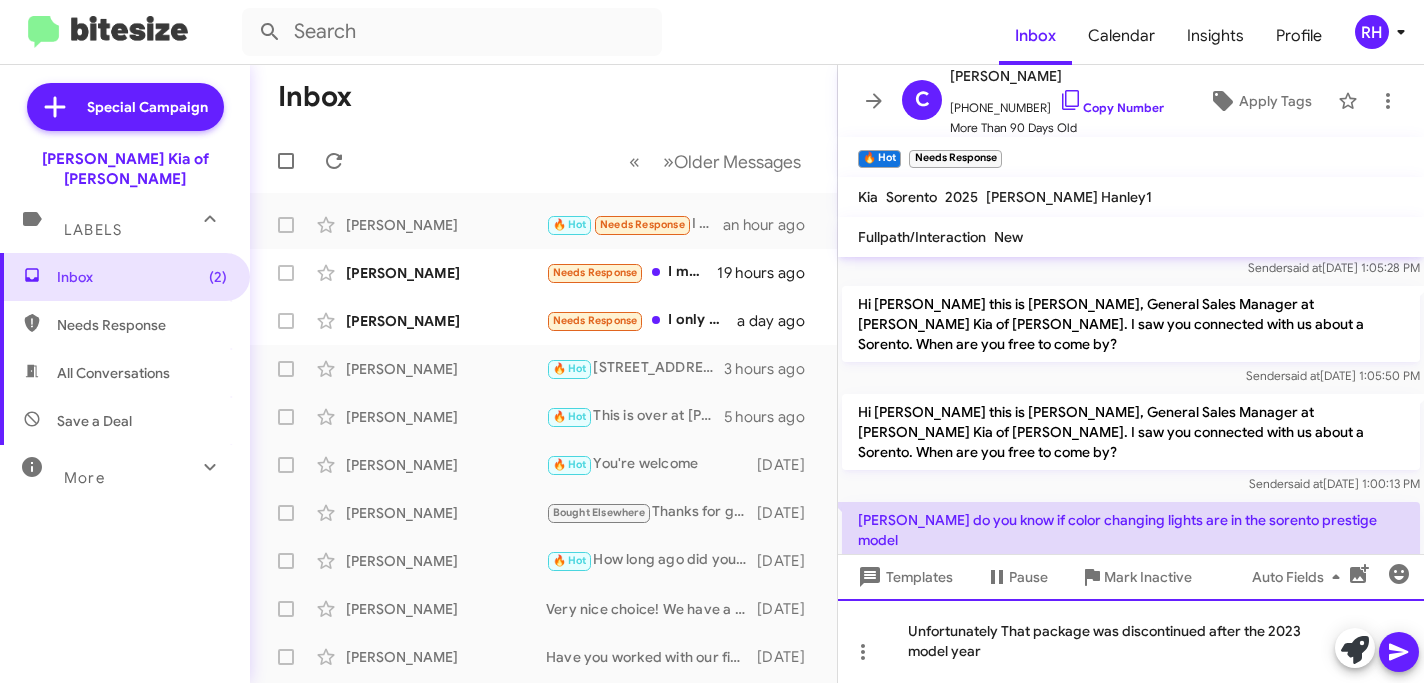 click on "Unfortunately That package was discontinued after the 2023 model year" 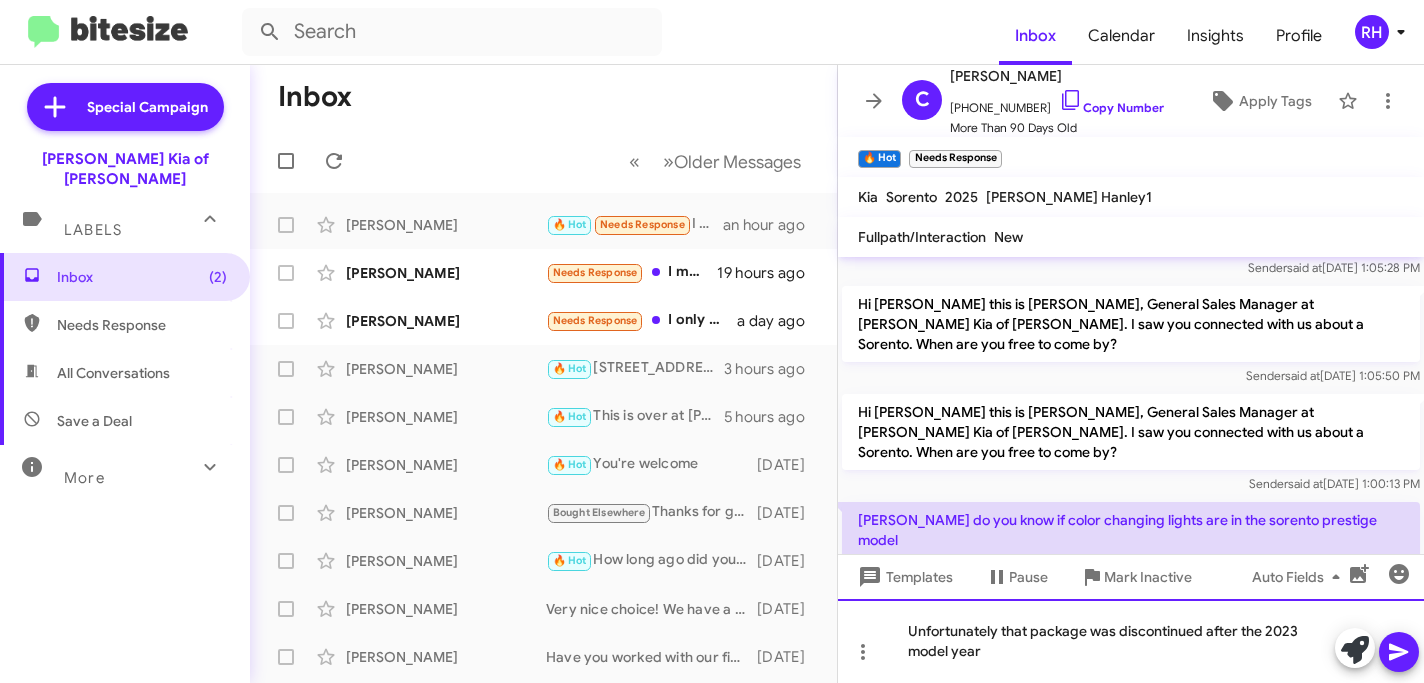 click on "Unfortunately that package was discontinued after the 2023 model year" 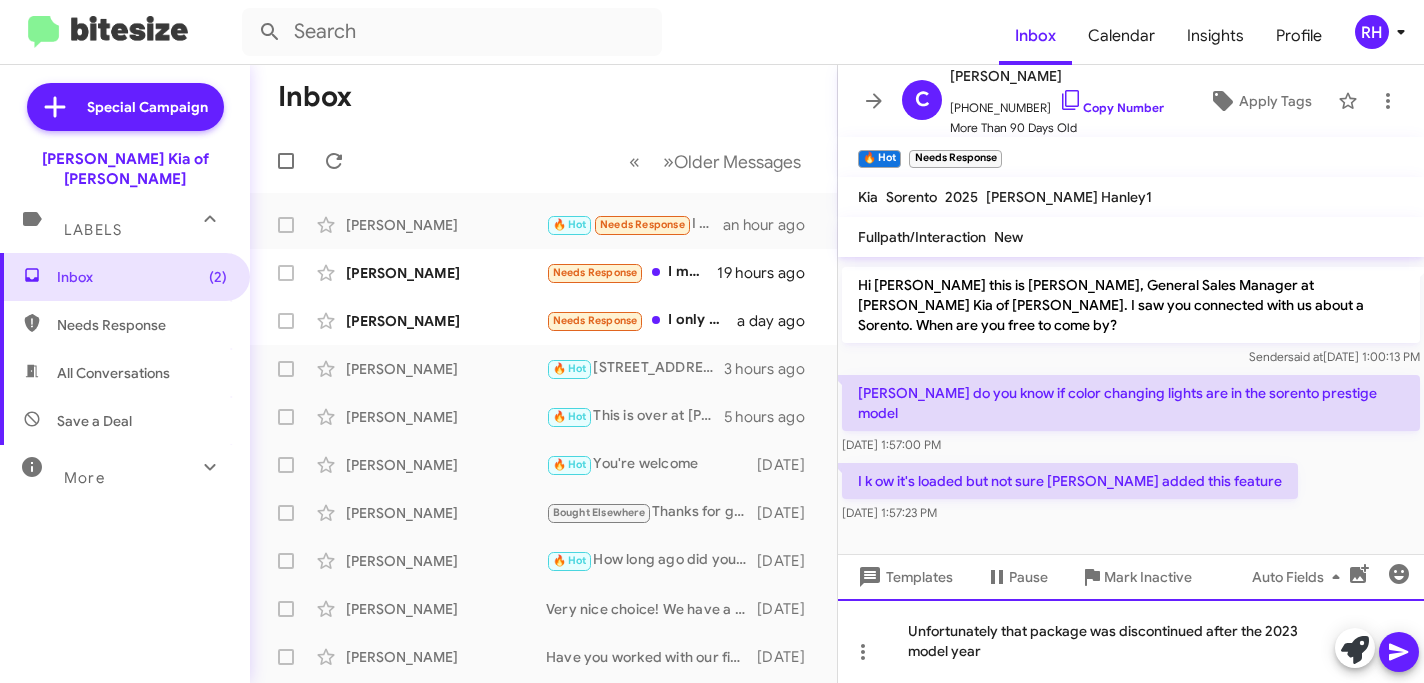 scroll, scrollTop: 1763, scrollLeft: 0, axis: vertical 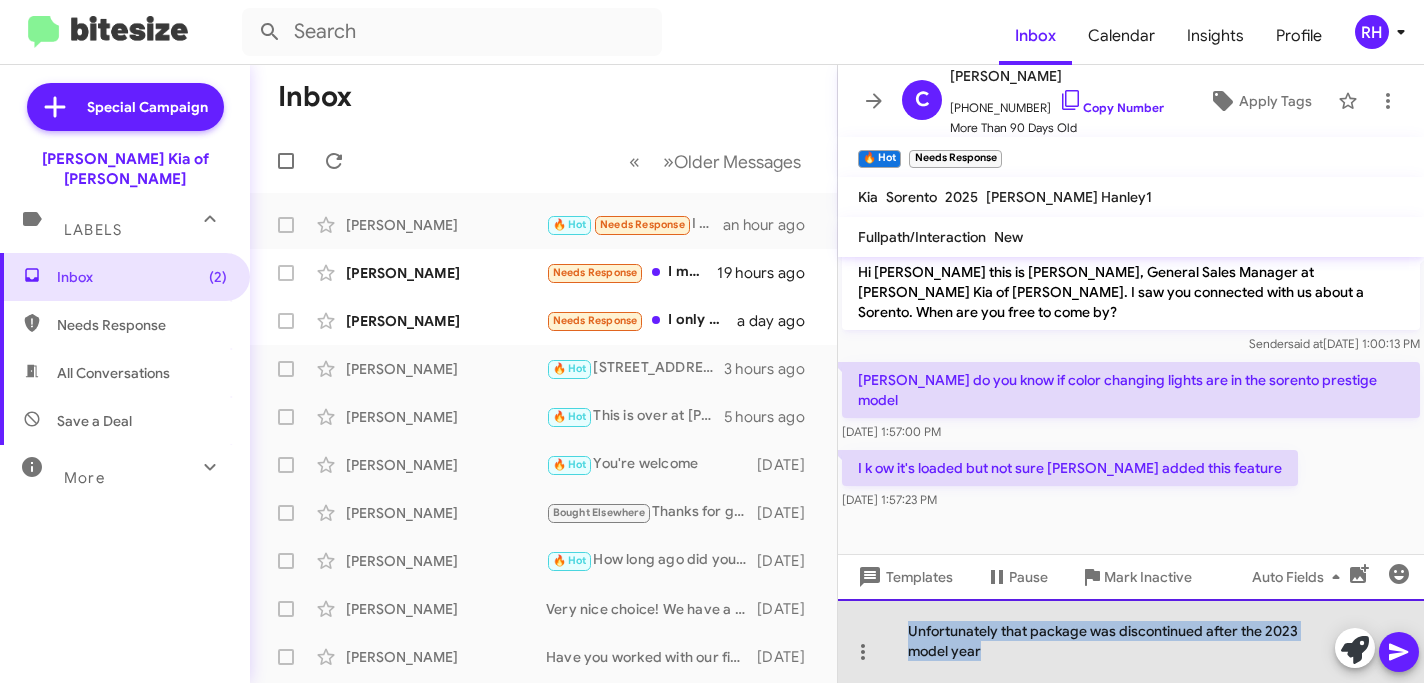 drag, startPoint x: 997, startPoint y: 655, endPoint x: 901, endPoint y: 621, distance: 101.84302 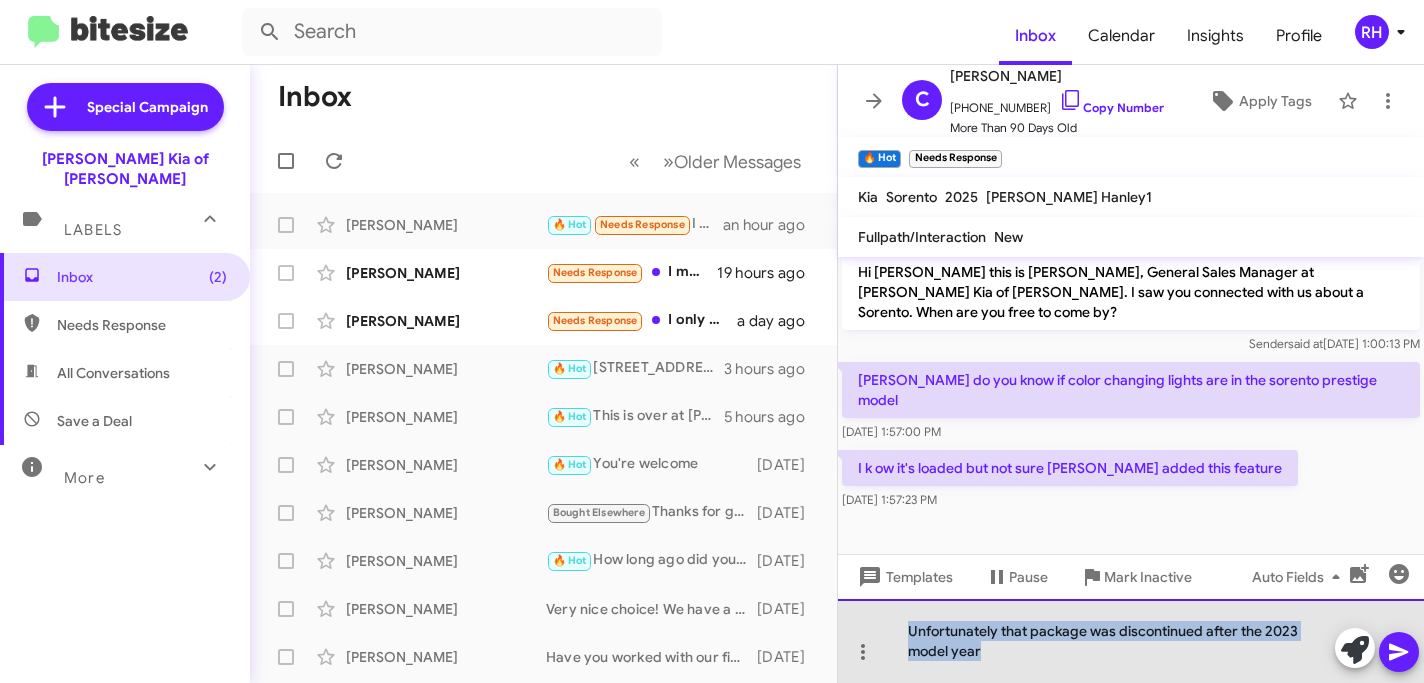 click on "Unfortunately that package was discontinued after the 2023 model year" 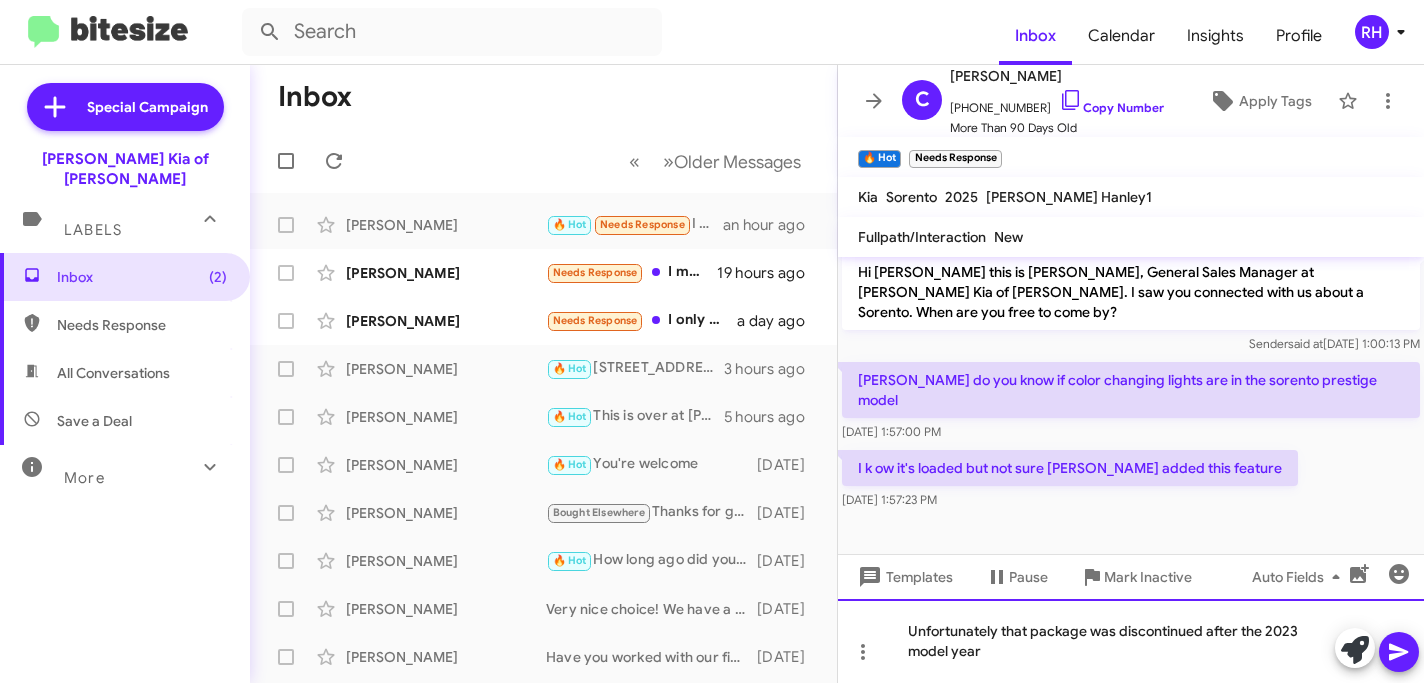 scroll, scrollTop: 1743, scrollLeft: 0, axis: vertical 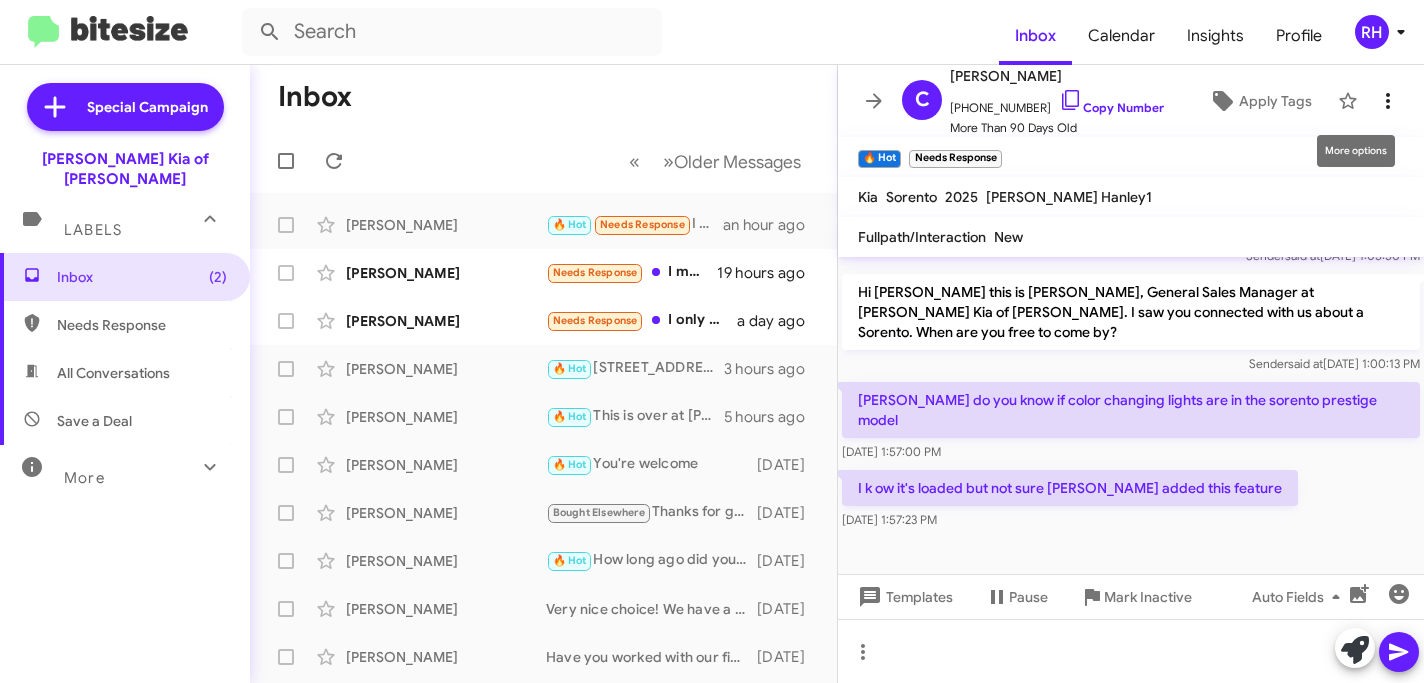 click 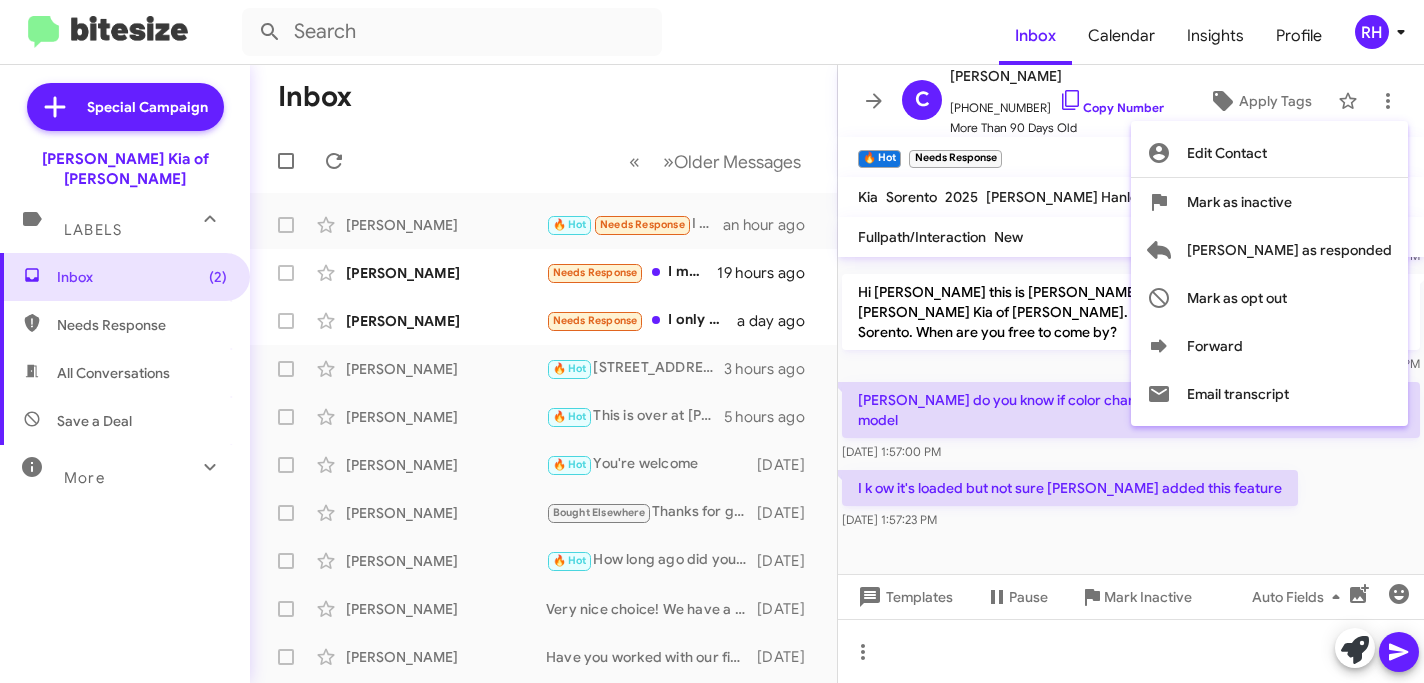 click at bounding box center (712, 341) 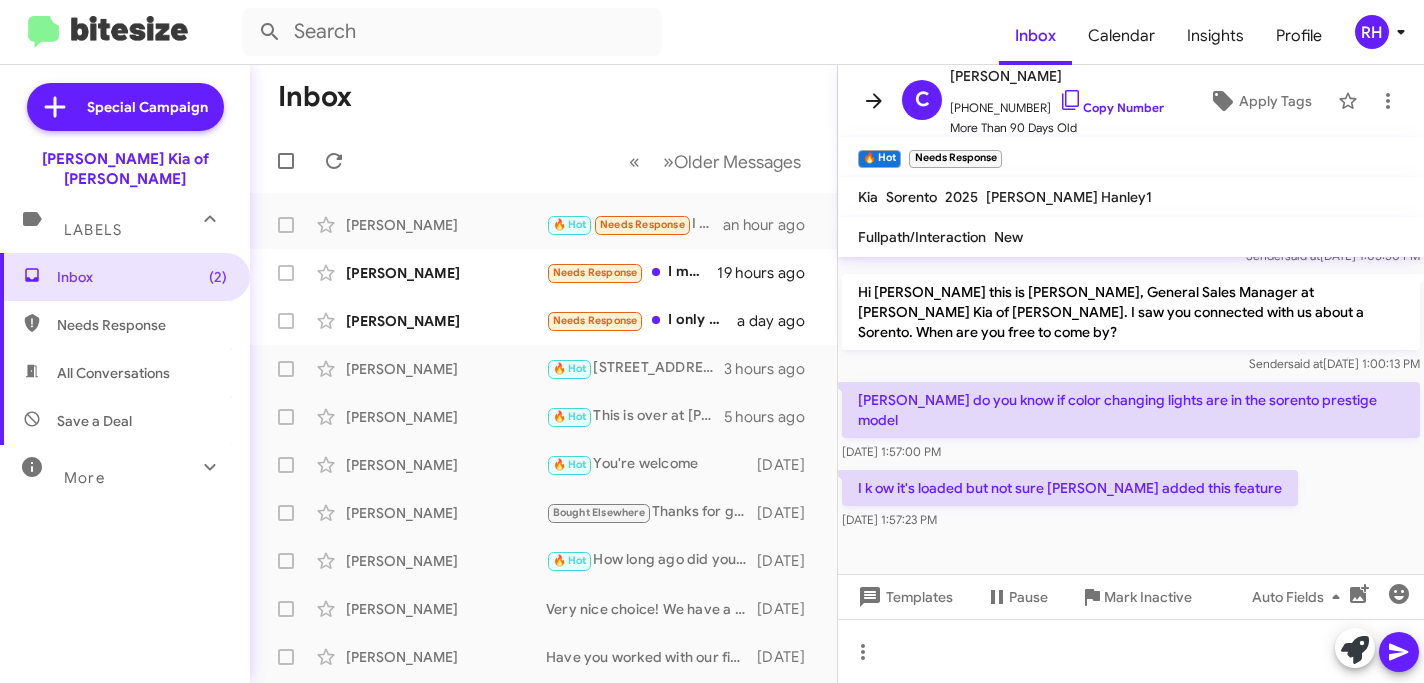 click 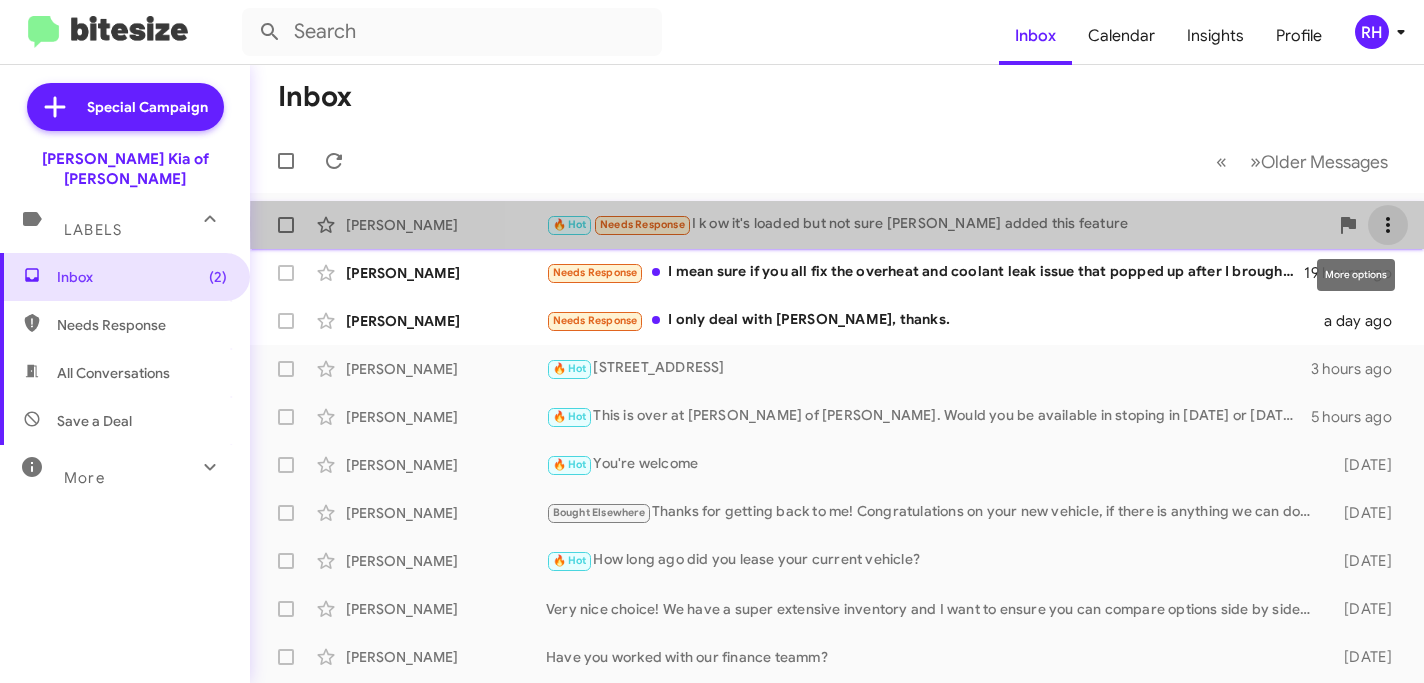 click 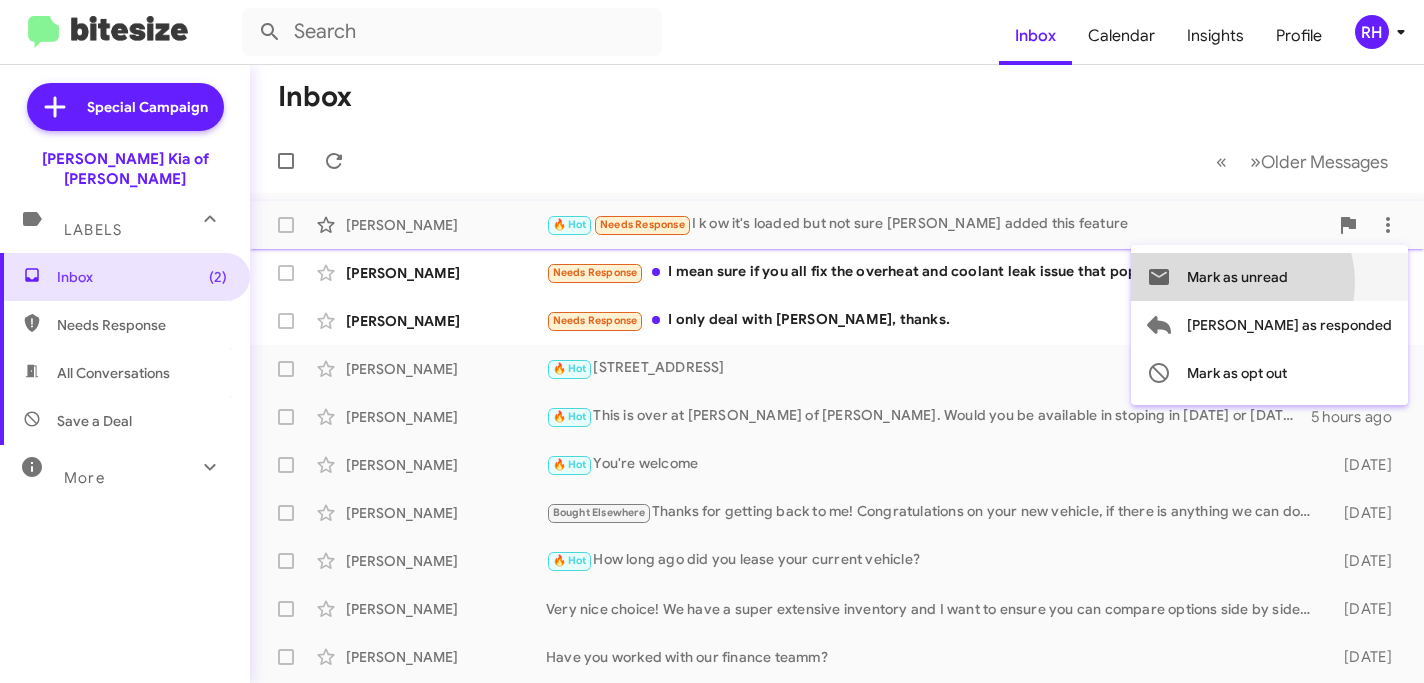 click on "Mark as unread" at bounding box center [1237, 277] 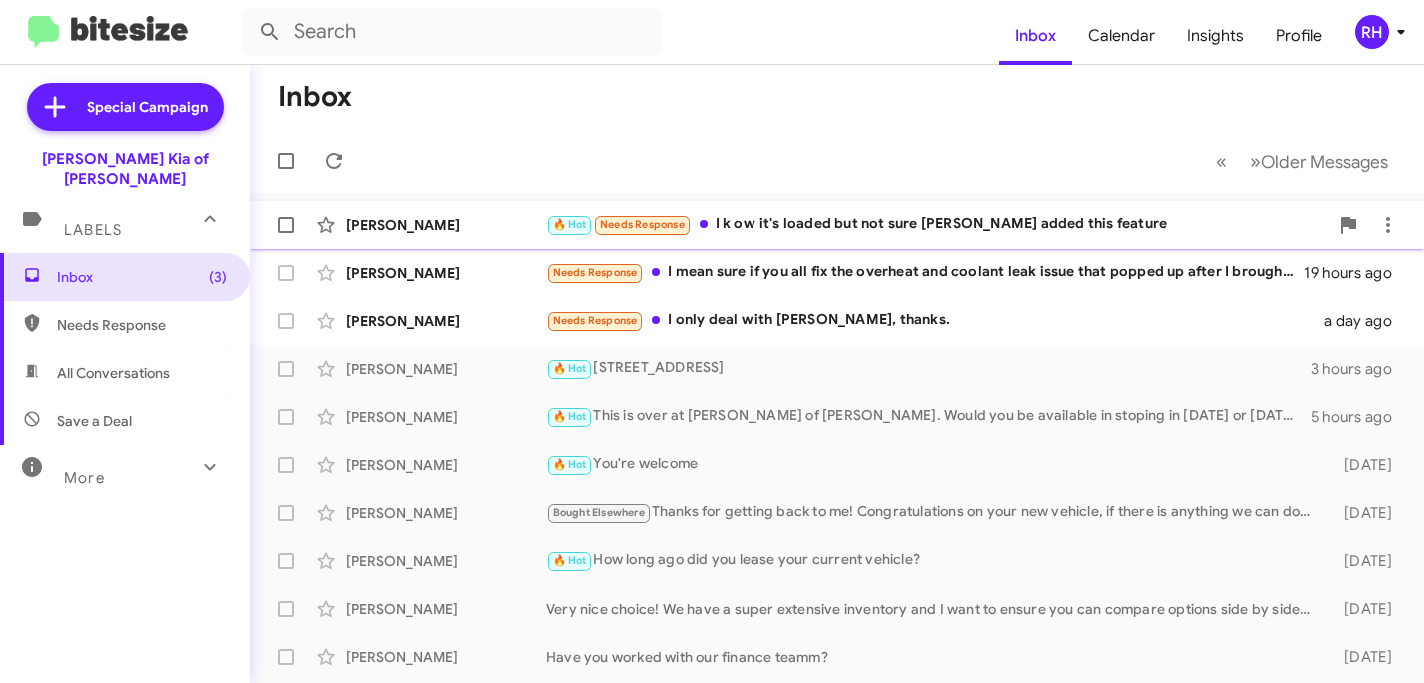 click on "🔥 Hot   Needs Response   I k ow it's loaded but not sure [PERSON_NAME] added this feature" 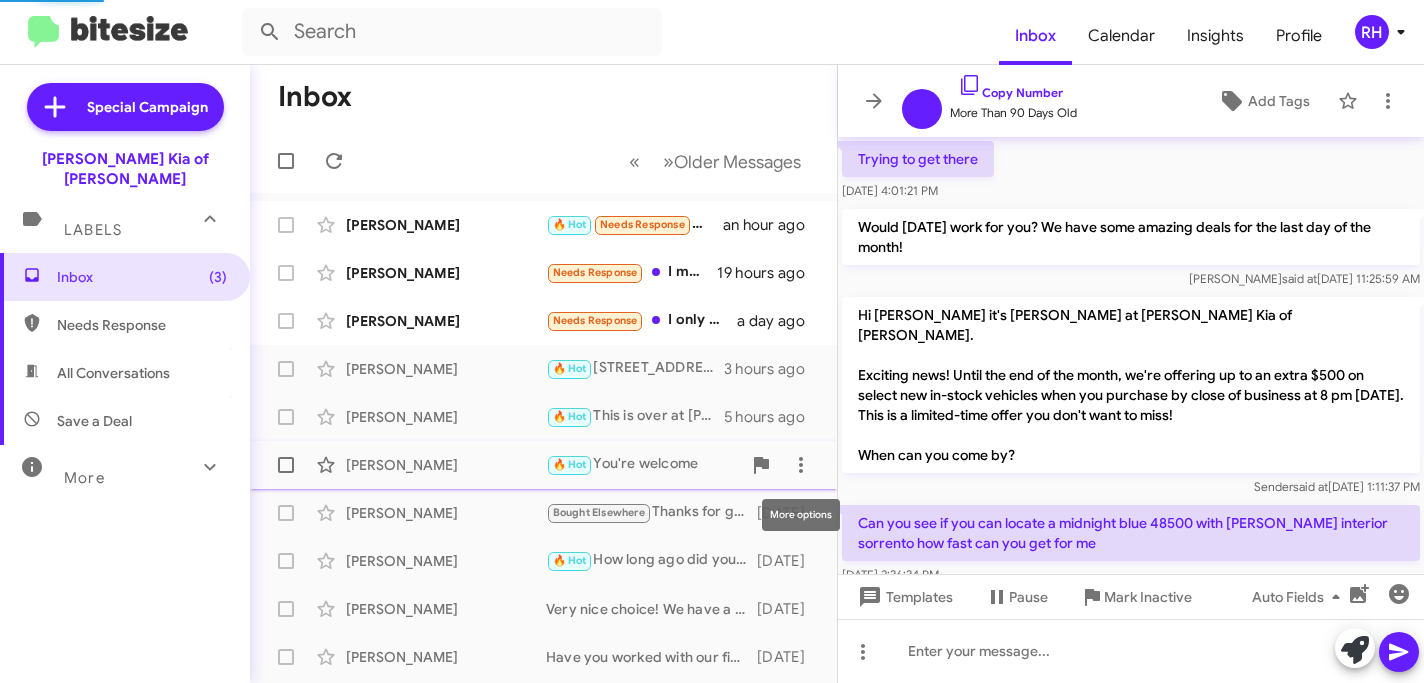 scroll, scrollTop: 1623, scrollLeft: 0, axis: vertical 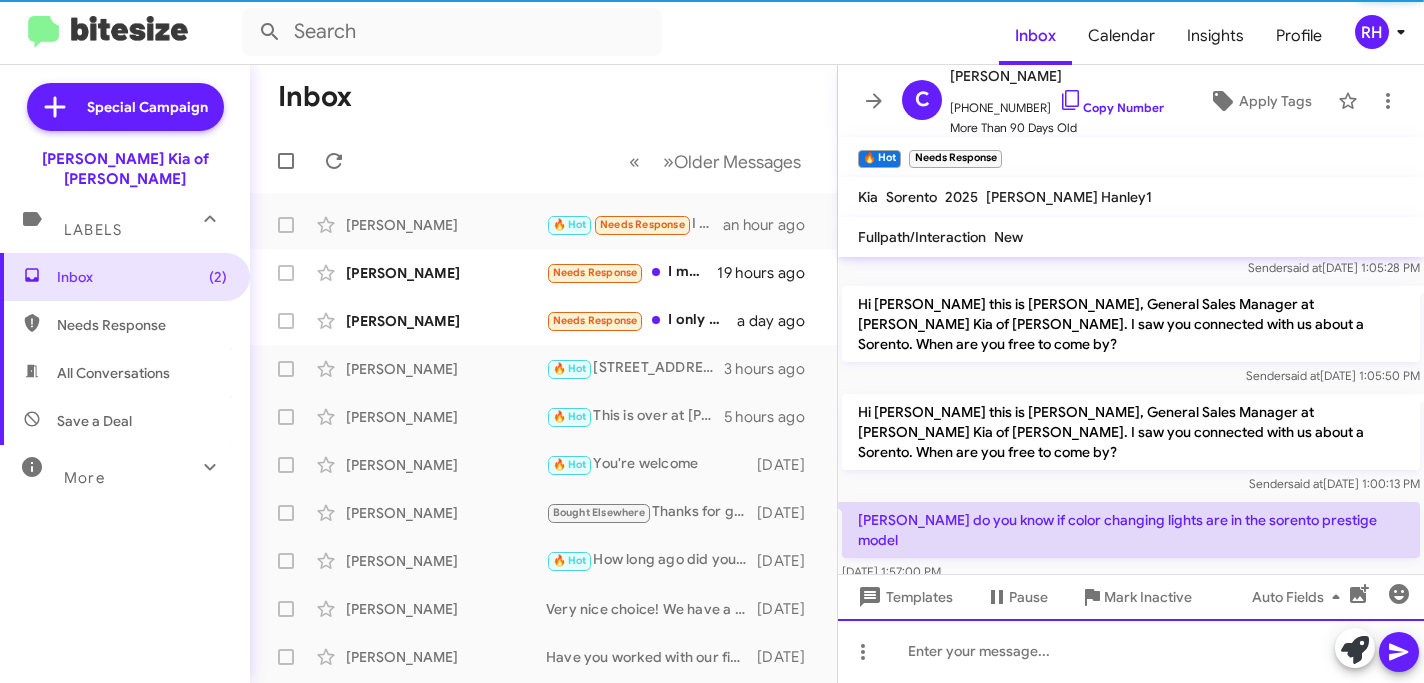 click 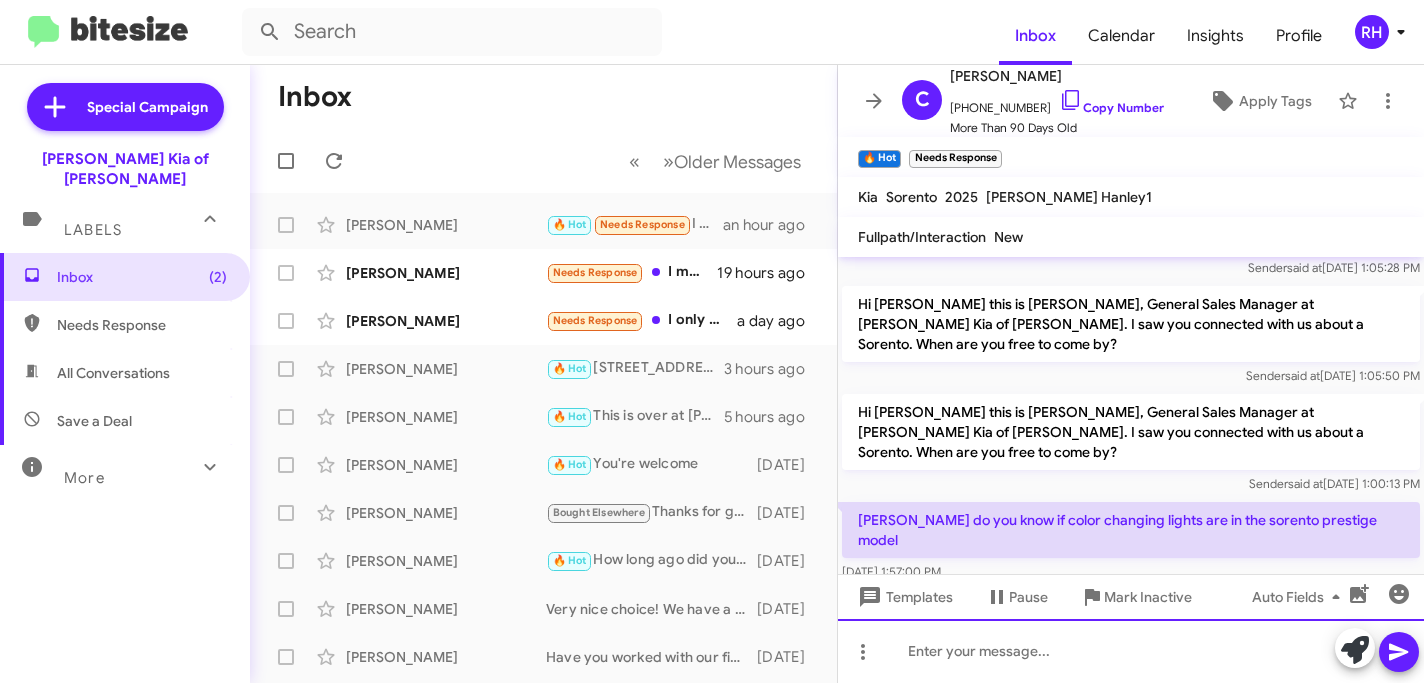 paste 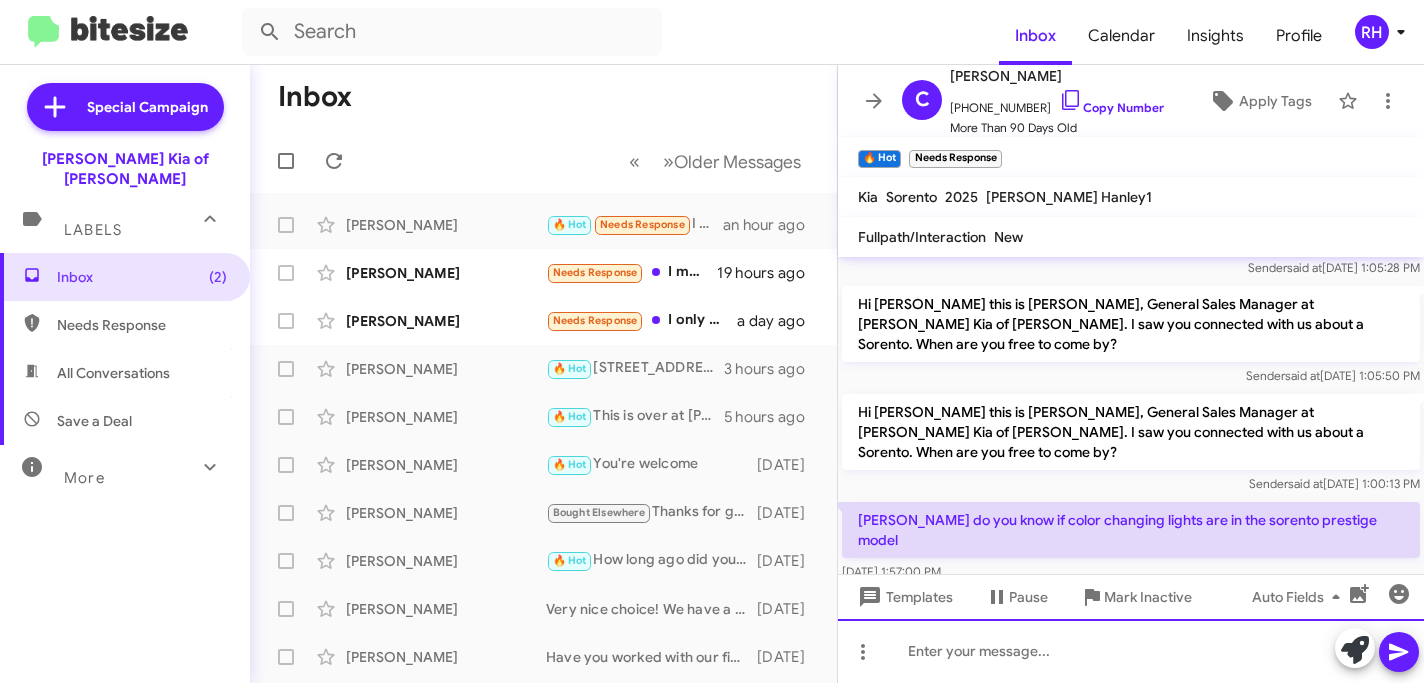 type 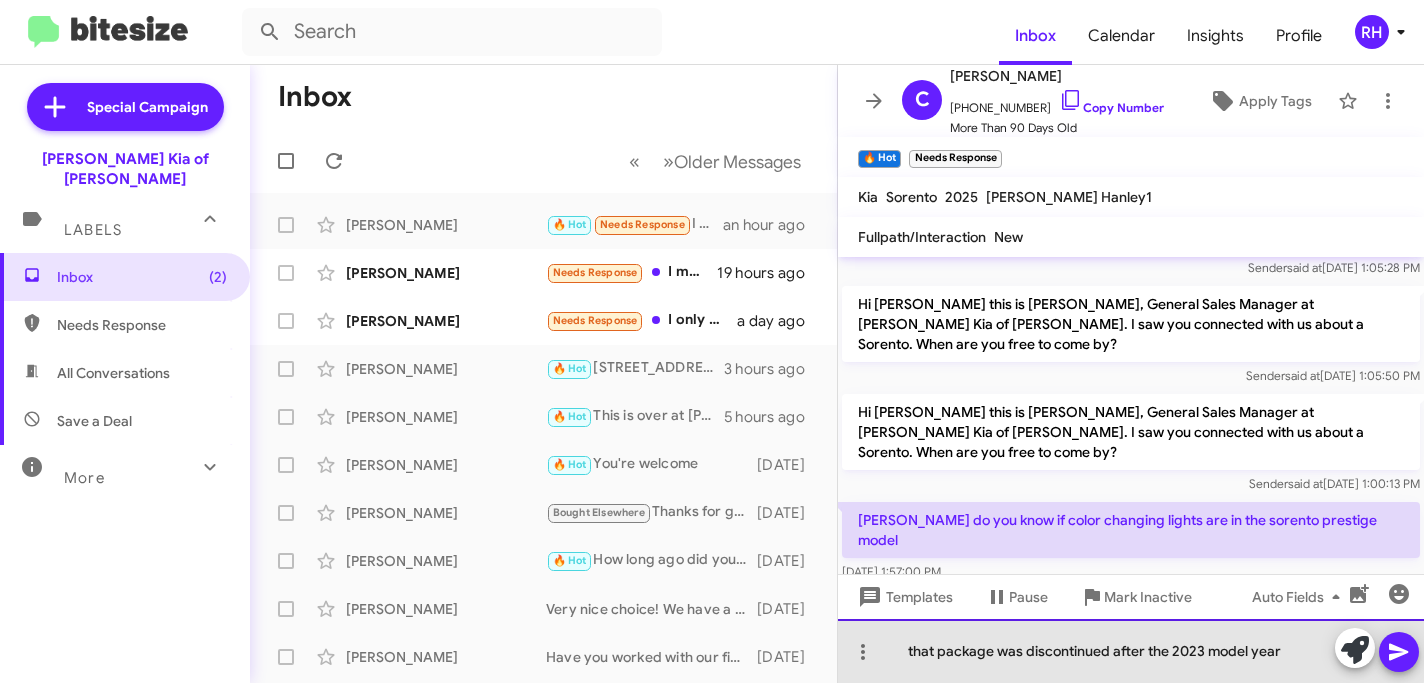 click on "that package was discontinued after the 2023 model year" 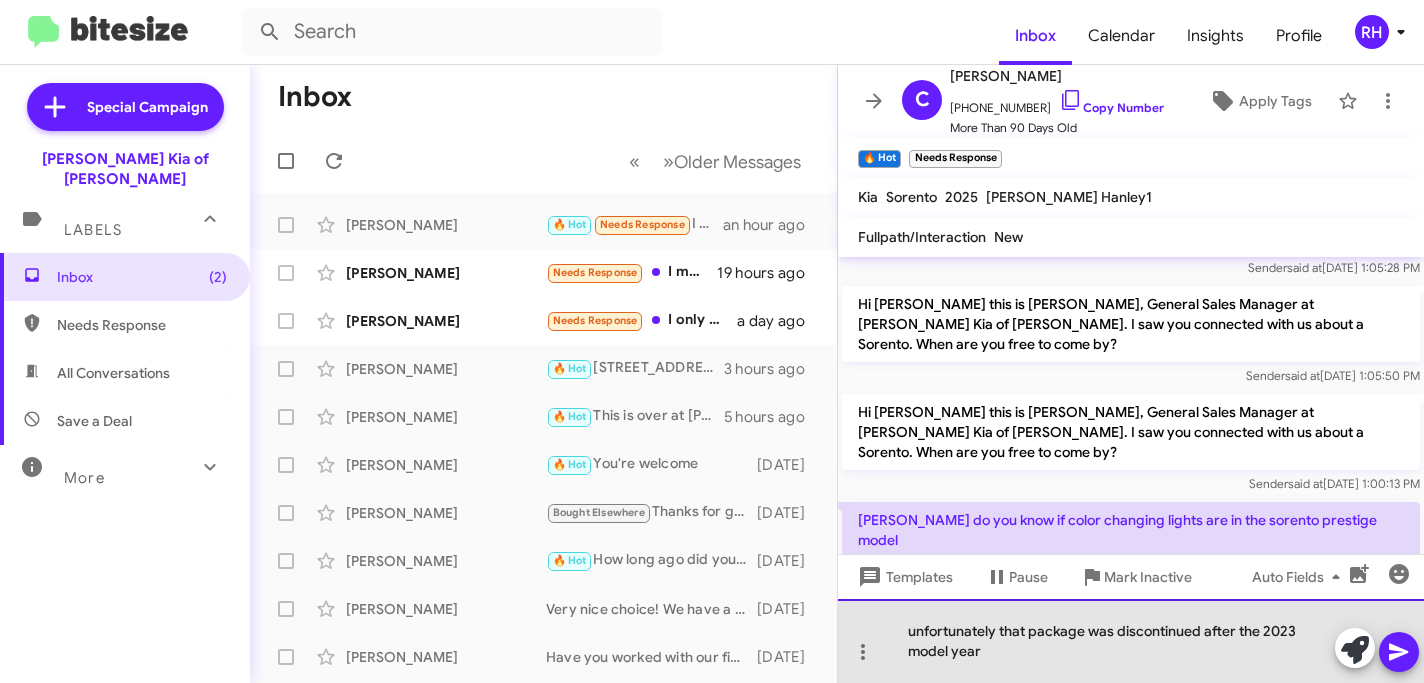 click on "unfortunately that package was discontinued after the 2023 model year" 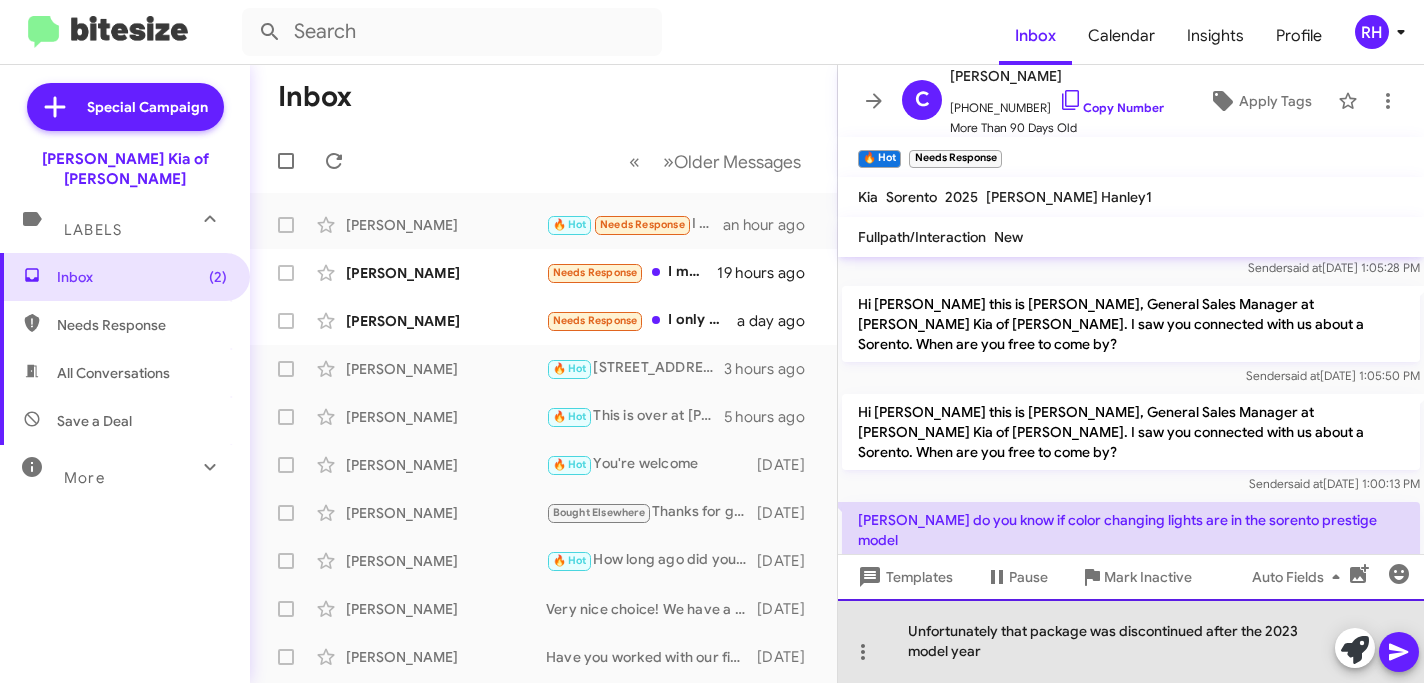 click on "Unfortunately that package was discontinued after the 2023 model year" 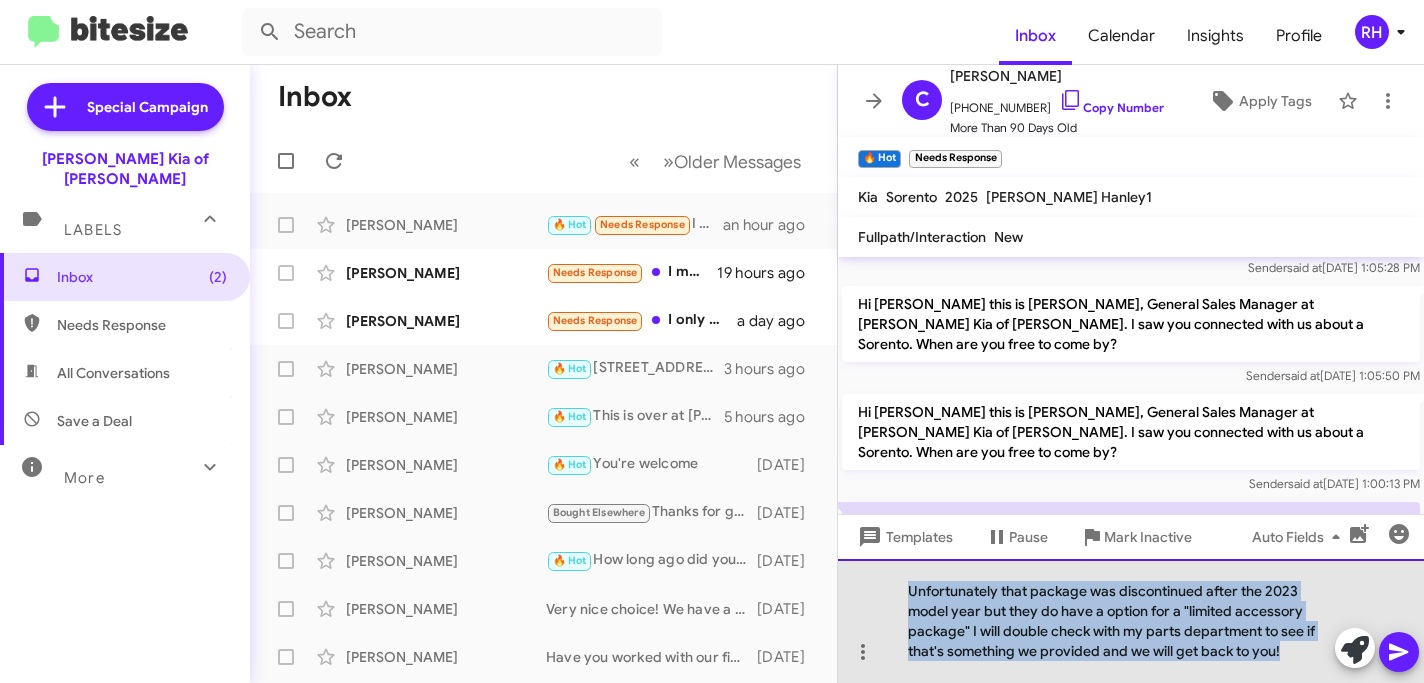 drag, startPoint x: 1289, startPoint y: 654, endPoint x: 881, endPoint y: 575, distance: 415.5779 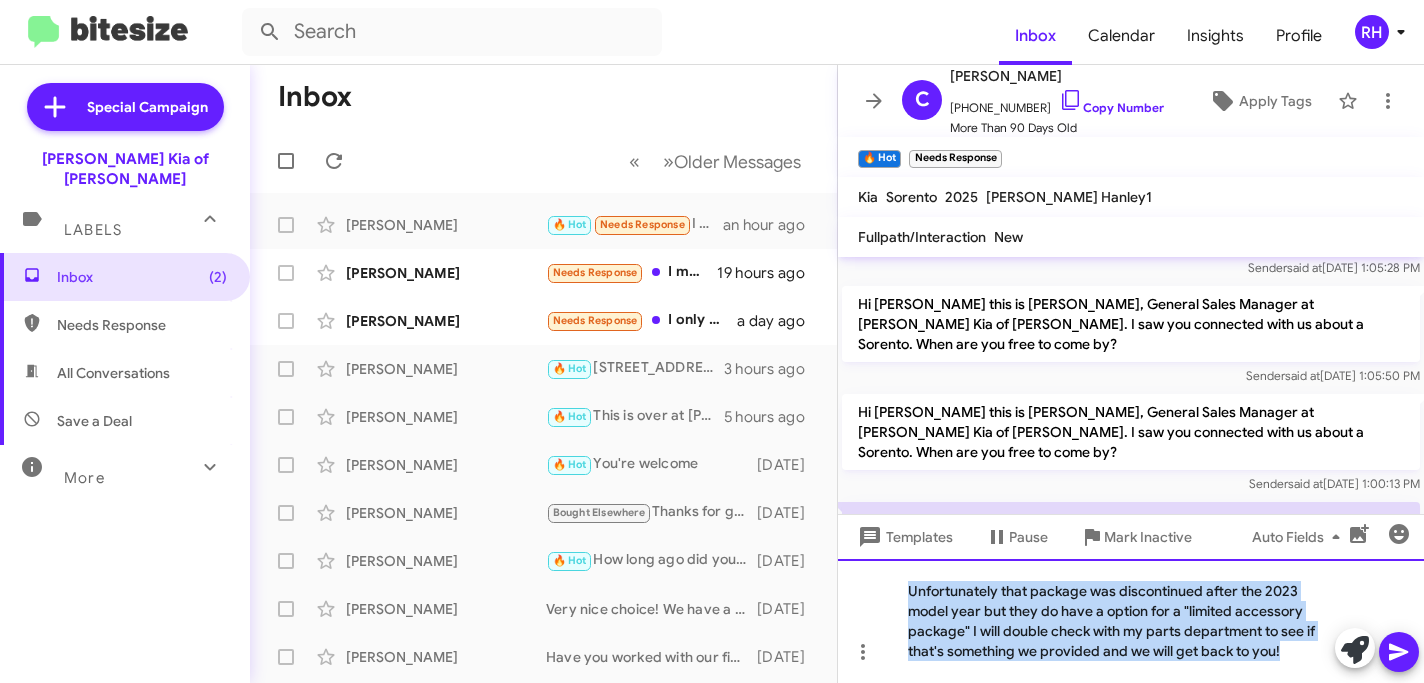 copy on "Unfortunately that package was discontinued after the 2023 model year but they do have a option for a "limited accessory package" I will double check with my parts department to see if that's something we provided and we will get back to you!" 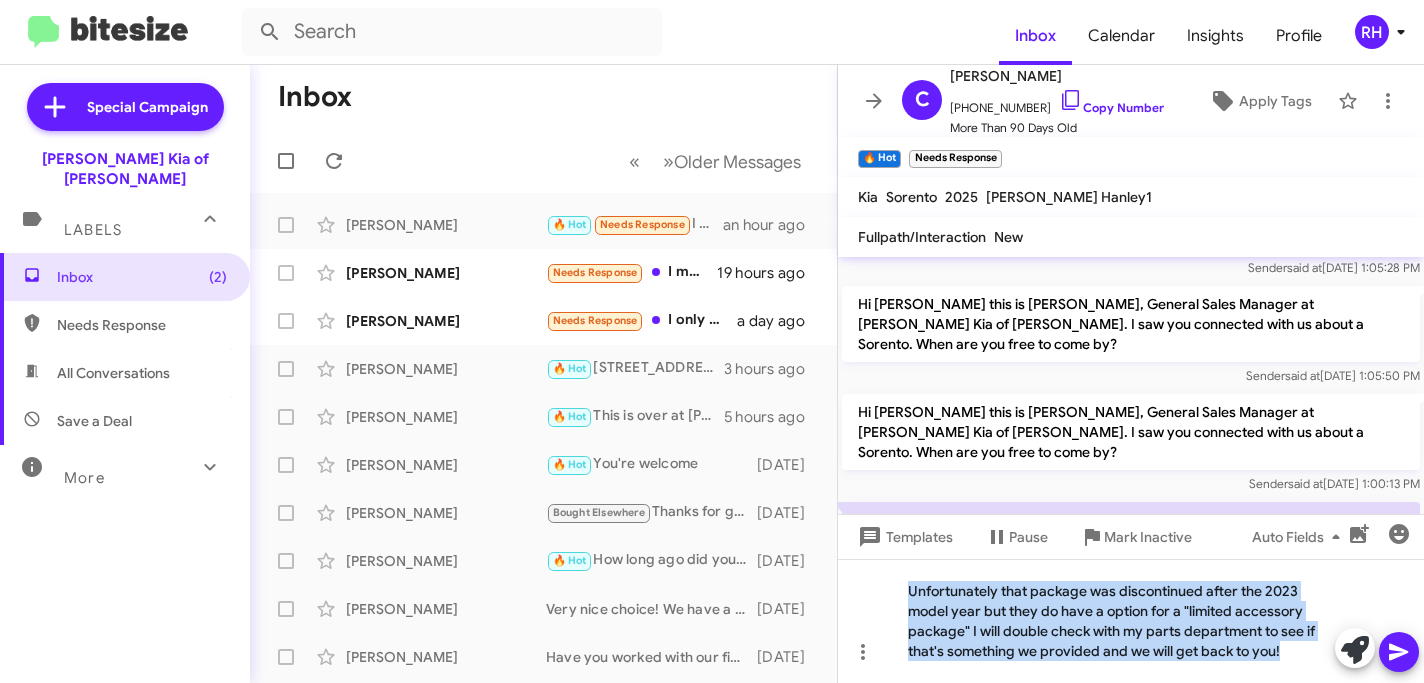 click 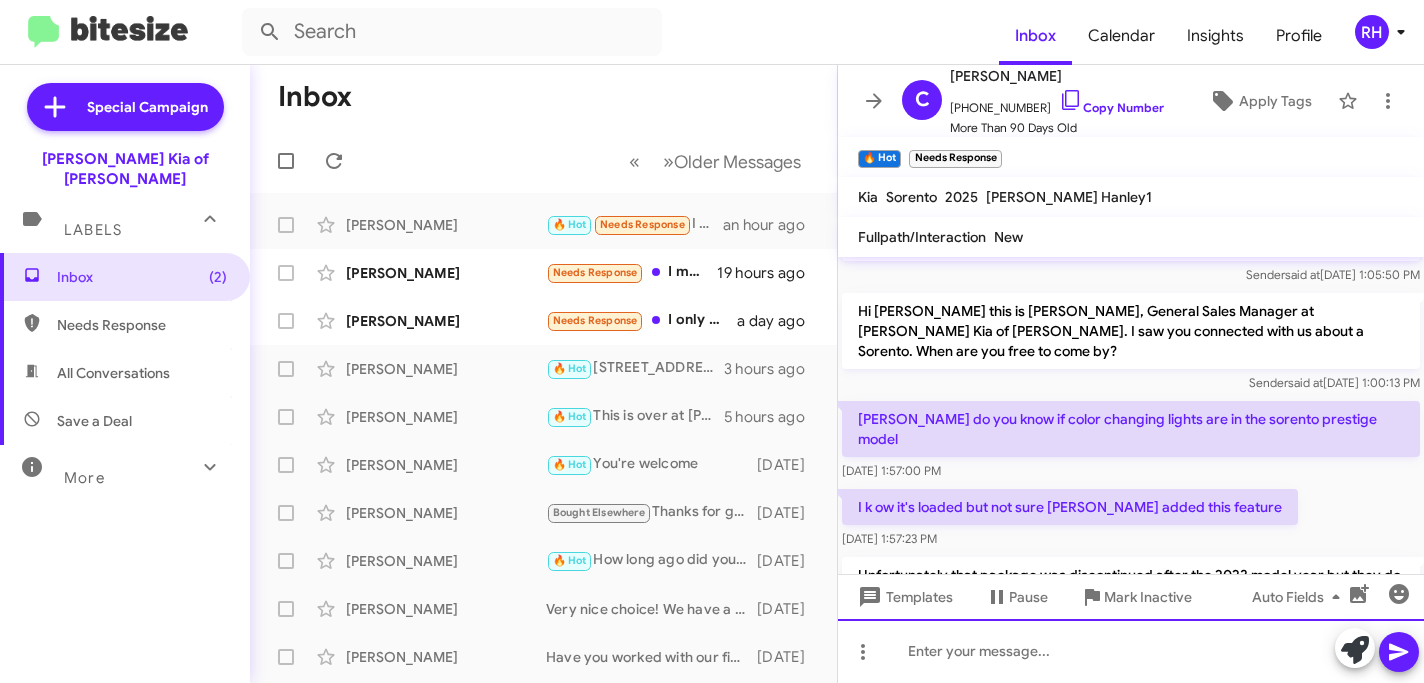 scroll, scrollTop: 1969, scrollLeft: 0, axis: vertical 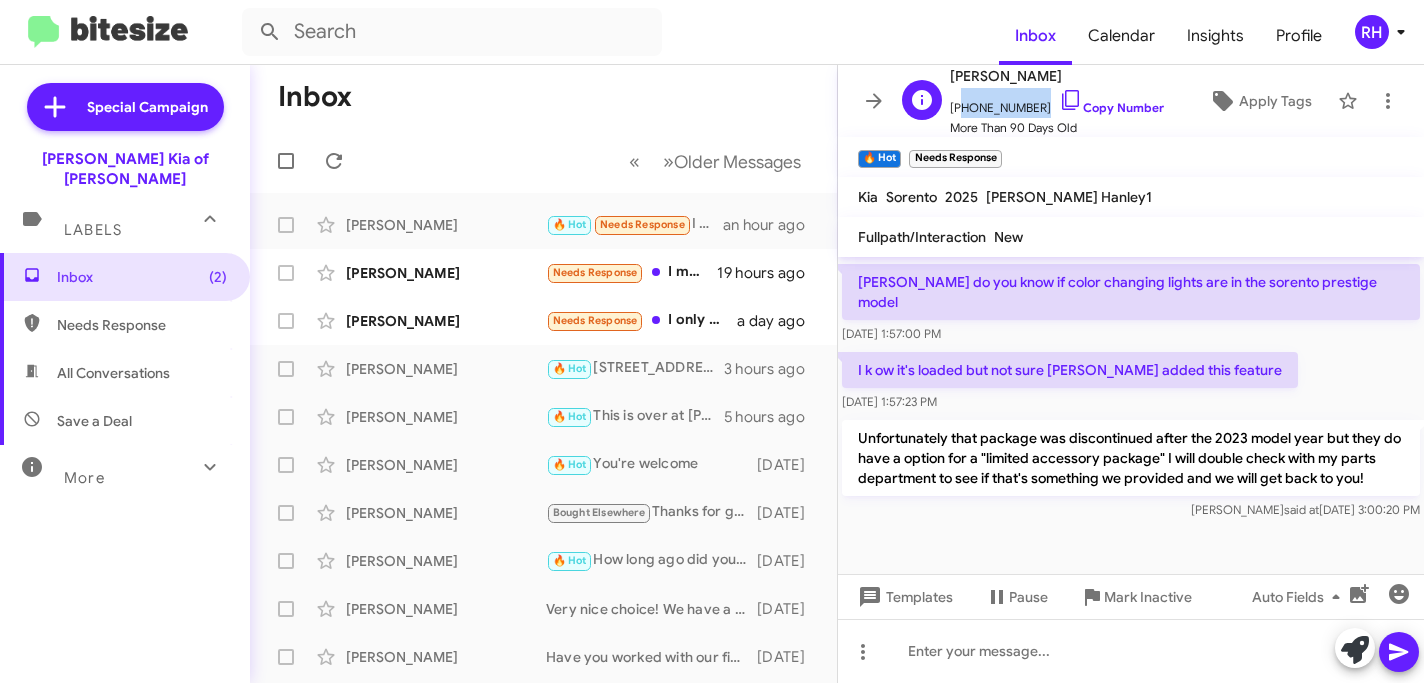 drag, startPoint x: 1029, startPoint y: 107, endPoint x: 957, endPoint y: 106, distance: 72.00694 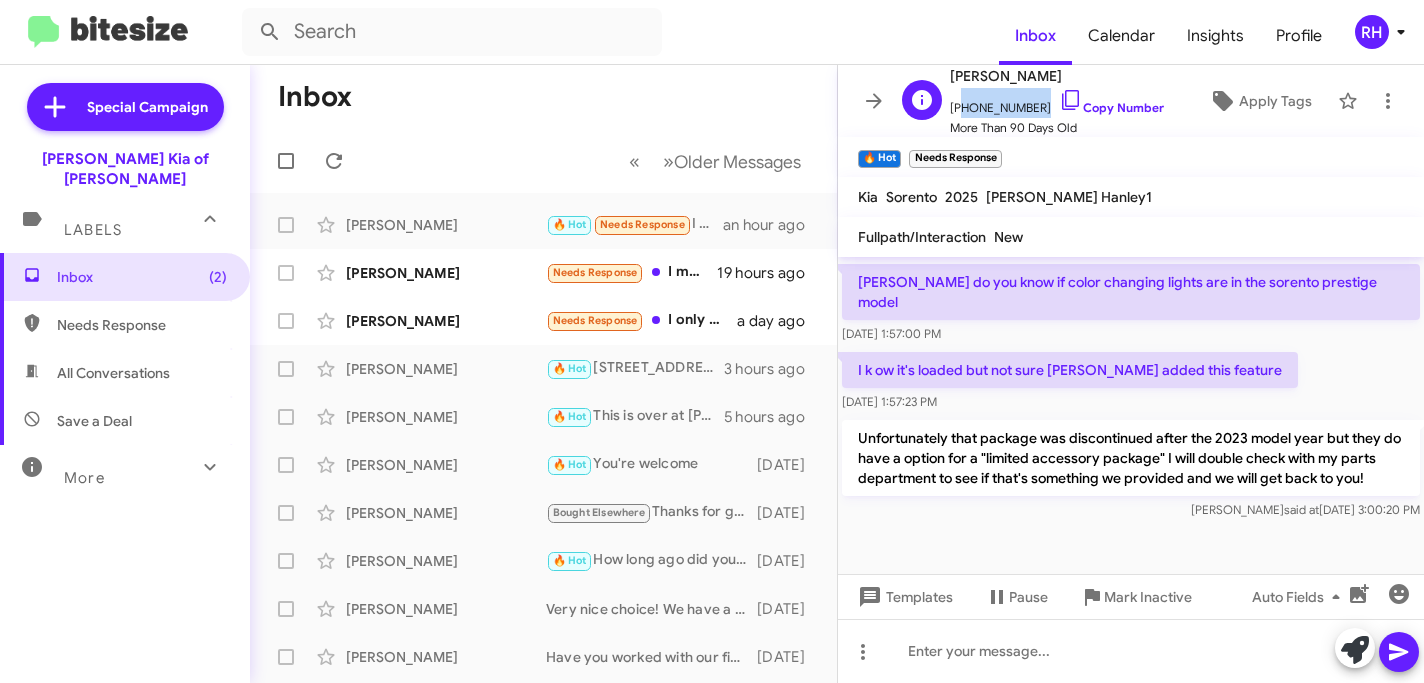 click on "[PHONE_NUMBER]   Copy Number" 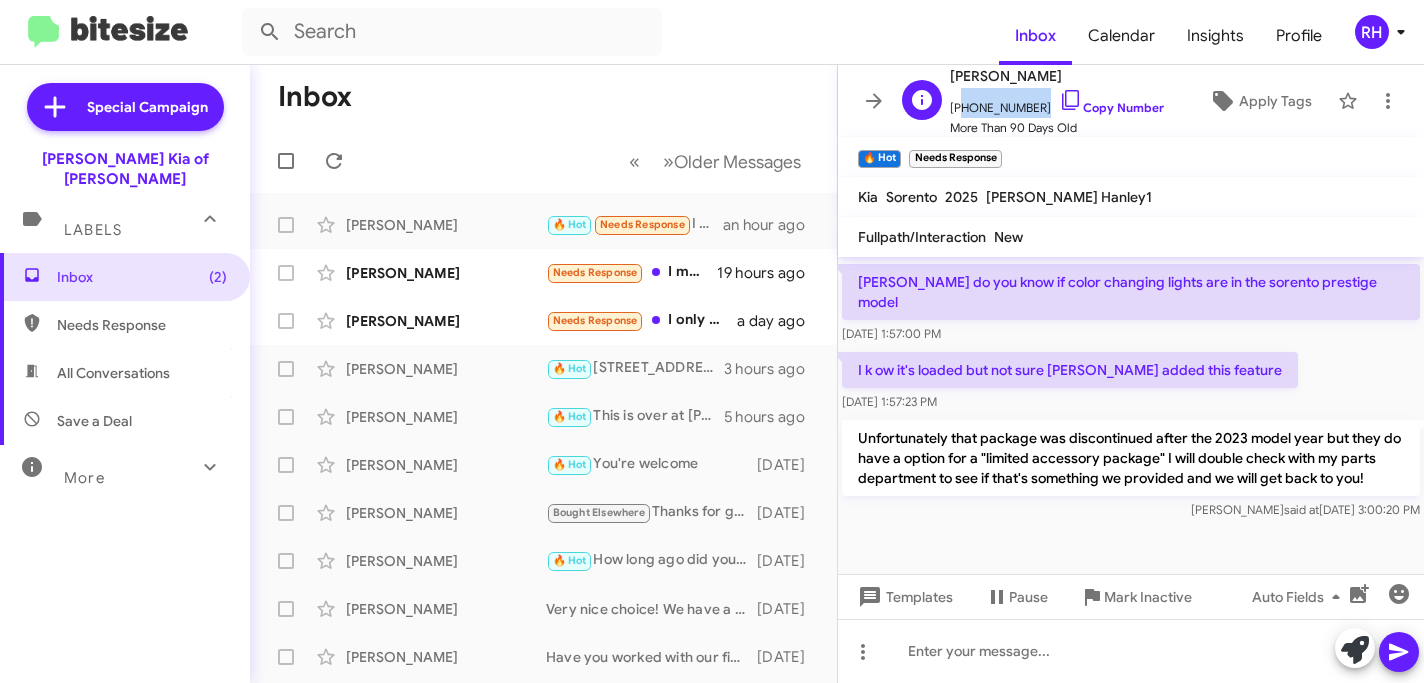 copy on "18596402021" 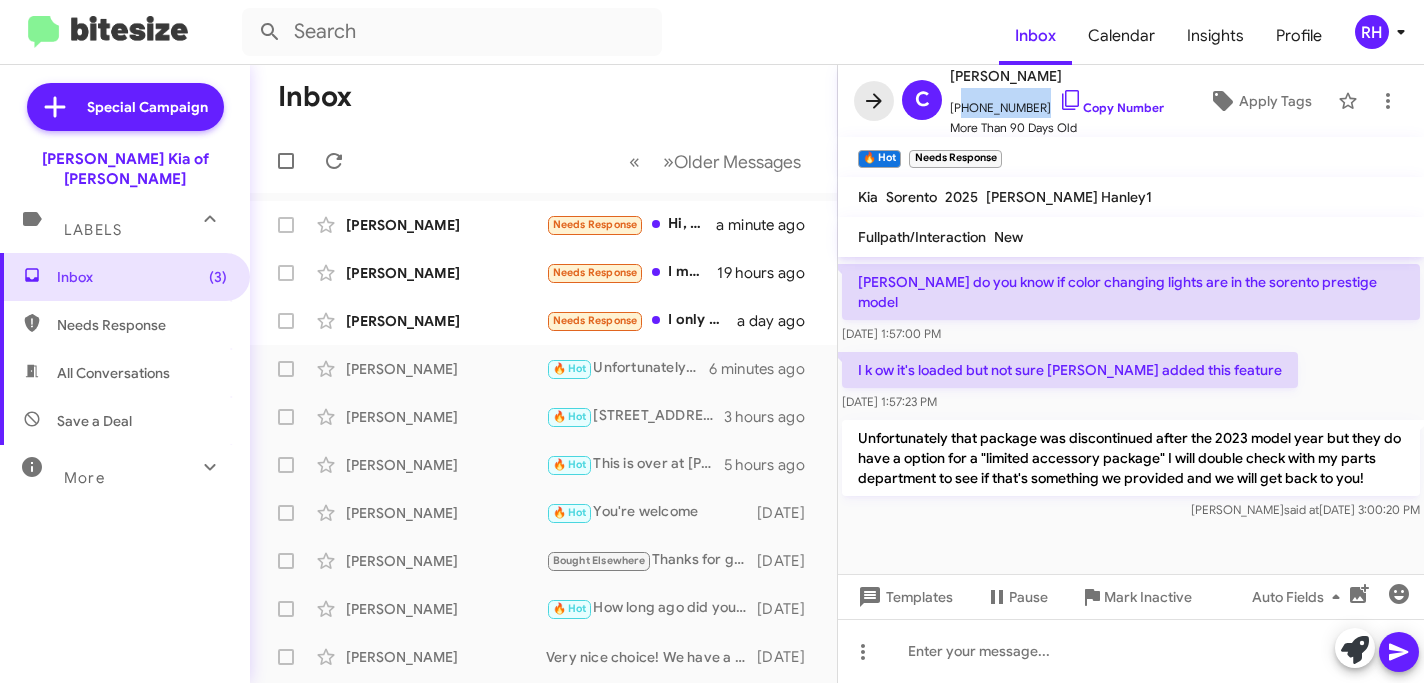 click 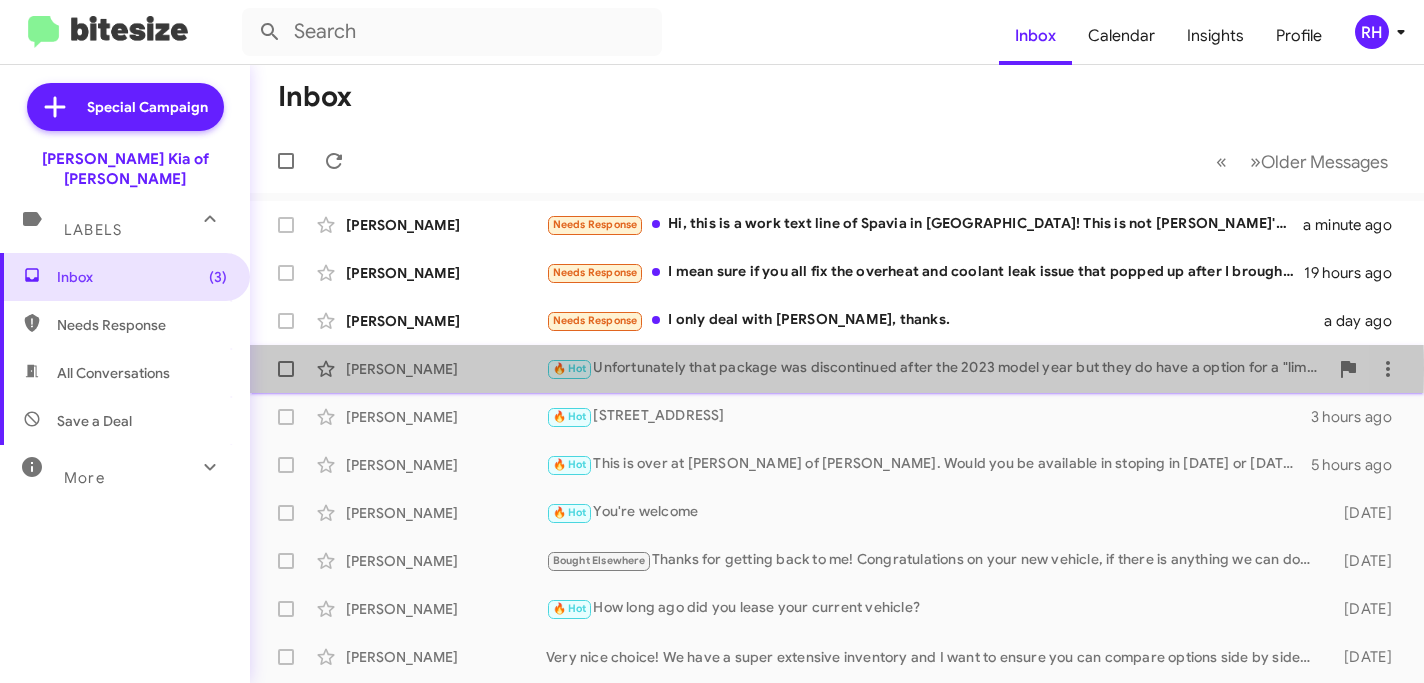 click on "🔥 Hot   Unfortunately that package was discontinued after the 2023 model year but they do have a option for a "limited accessory package" I will double check with my parts department to see if that's something we provided and we will get back to you!" 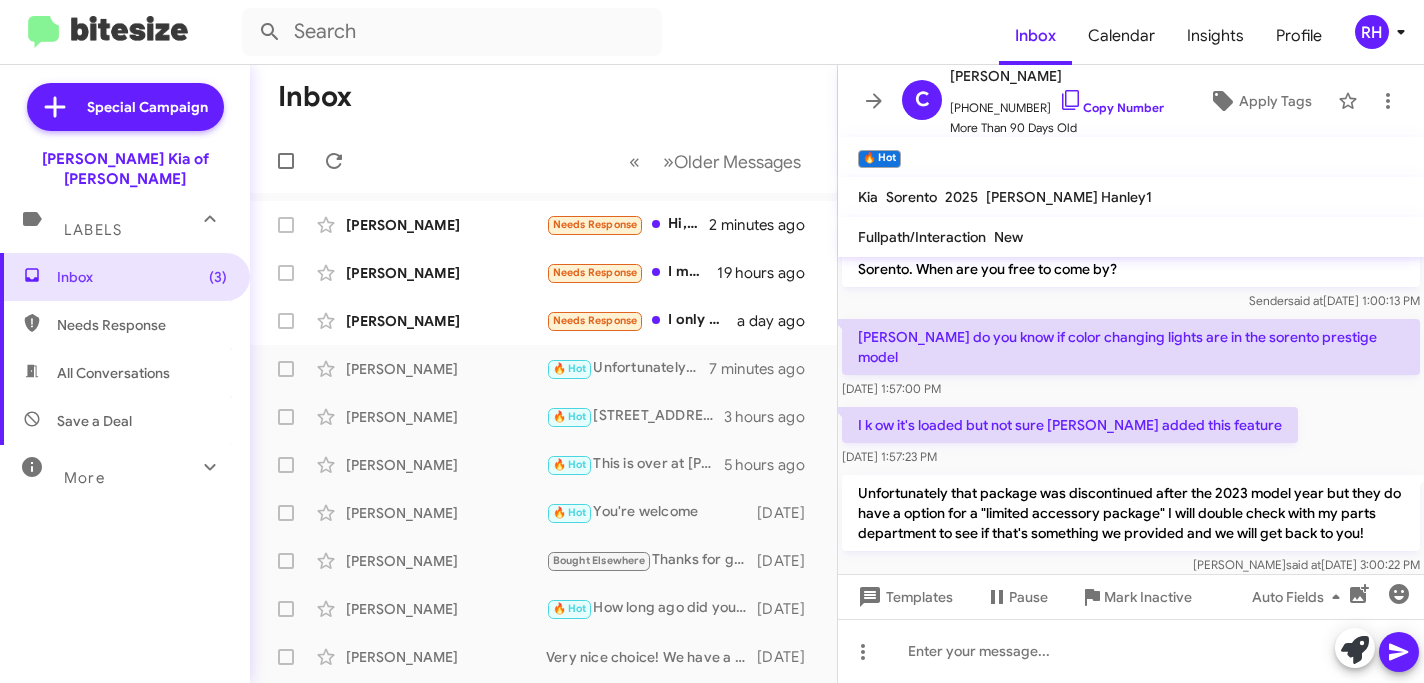scroll, scrollTop: 1739, scrollLeft: 0, axis: vertical 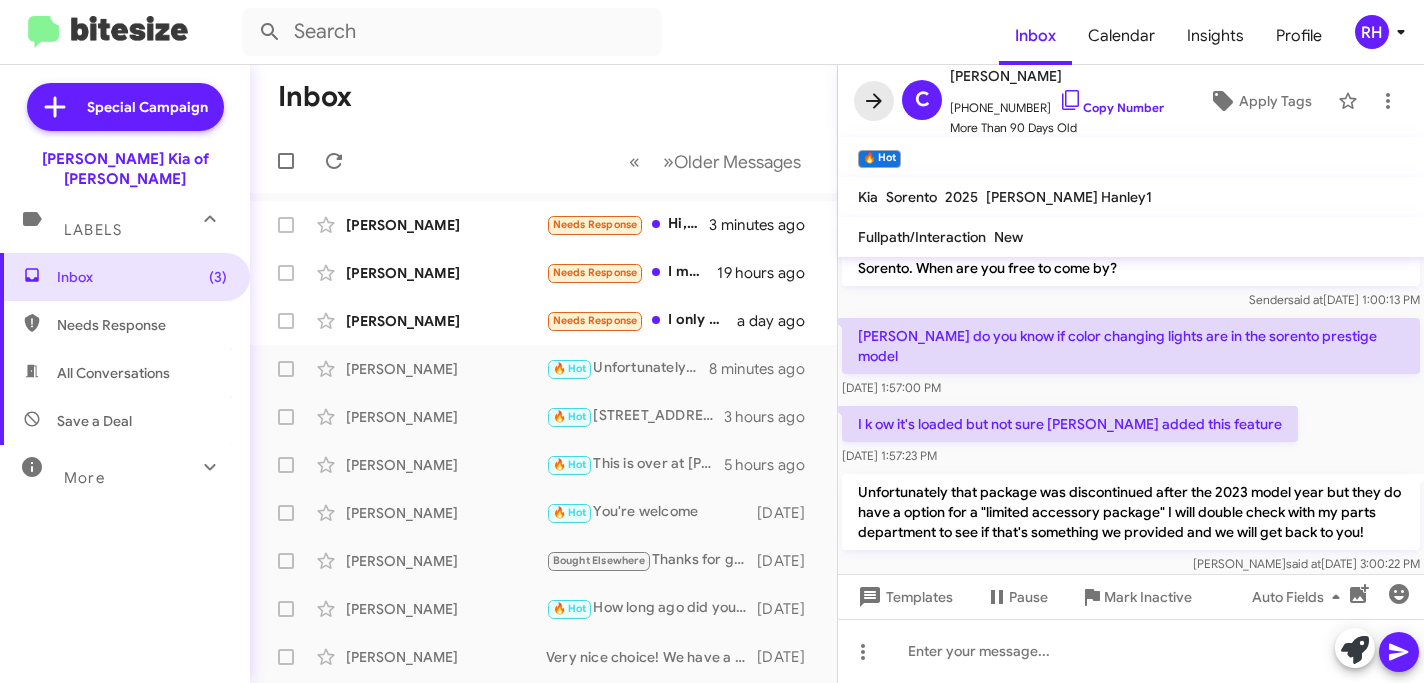click 